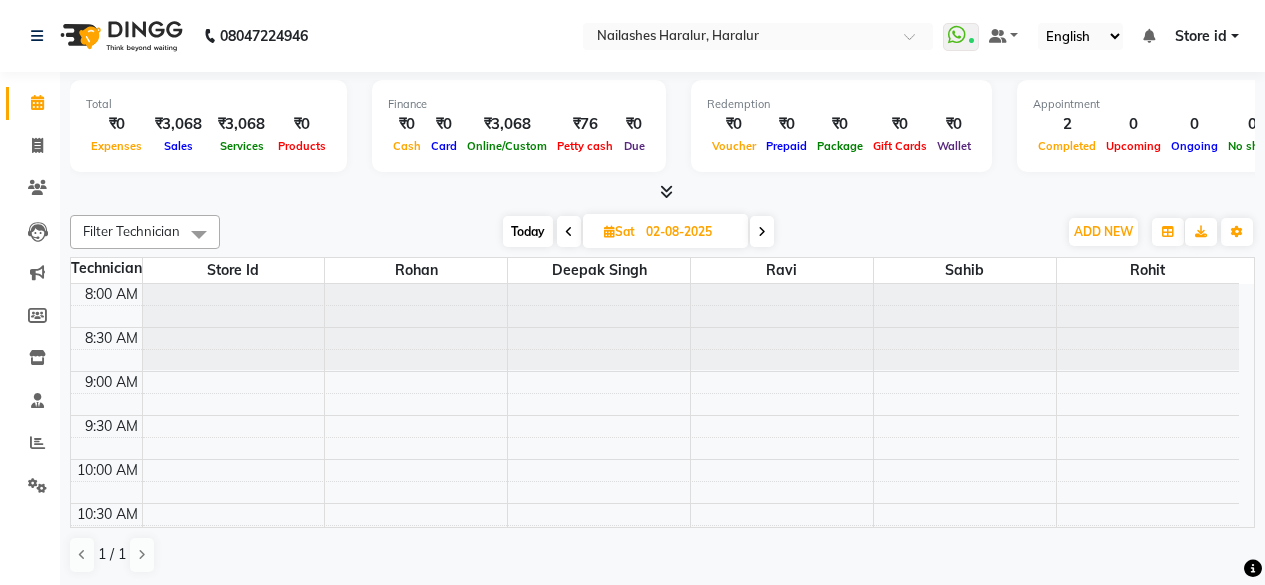 scroll, scrollTop: 0, scrollLeft: 0, axis: both 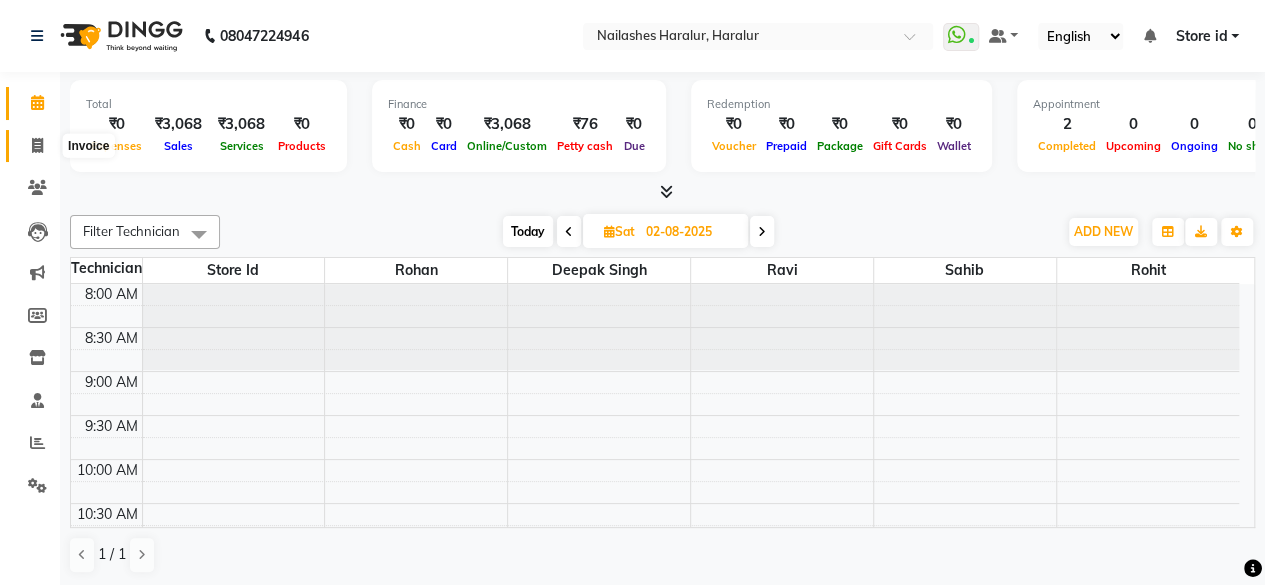 click 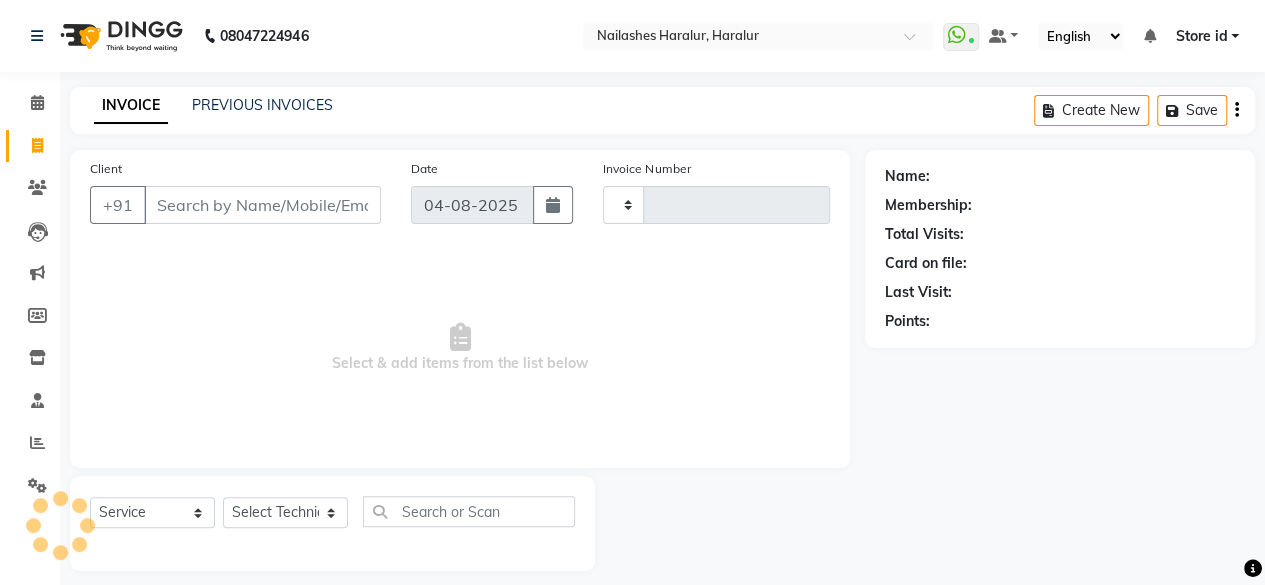 click on "Client" at bounding box center (262, 205) 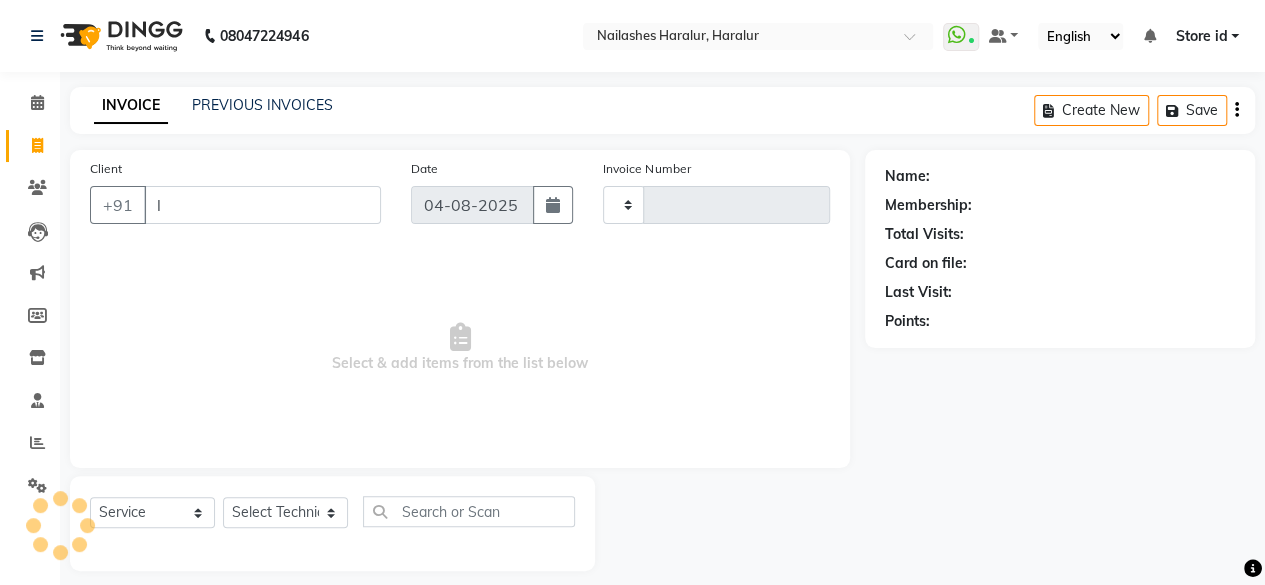 type on "lu" 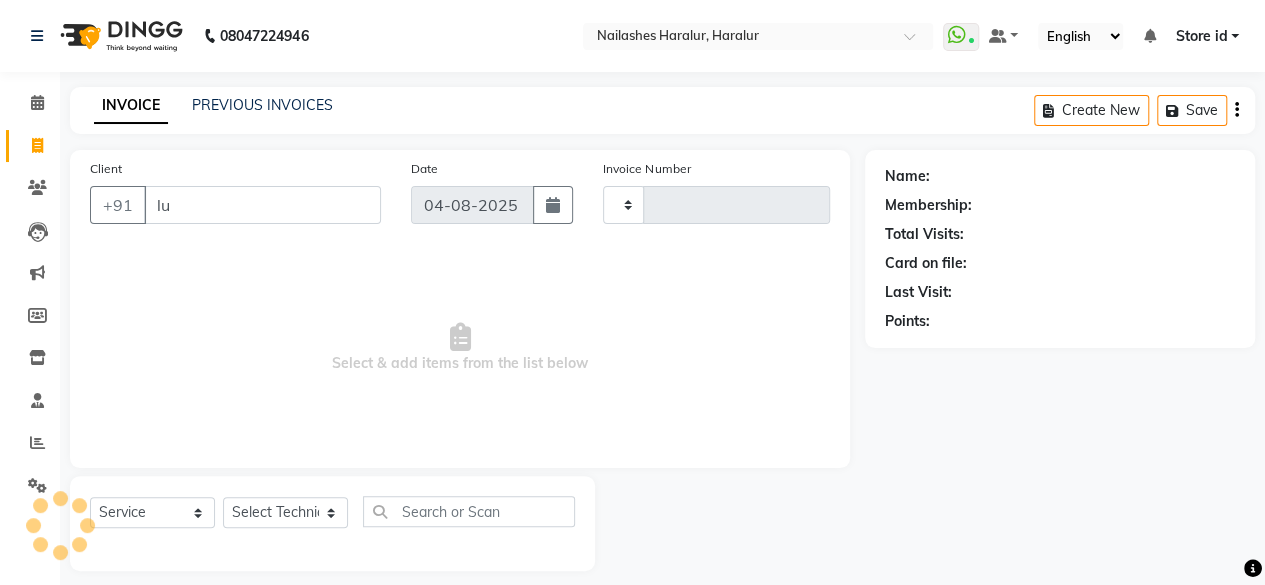 type on "0289" 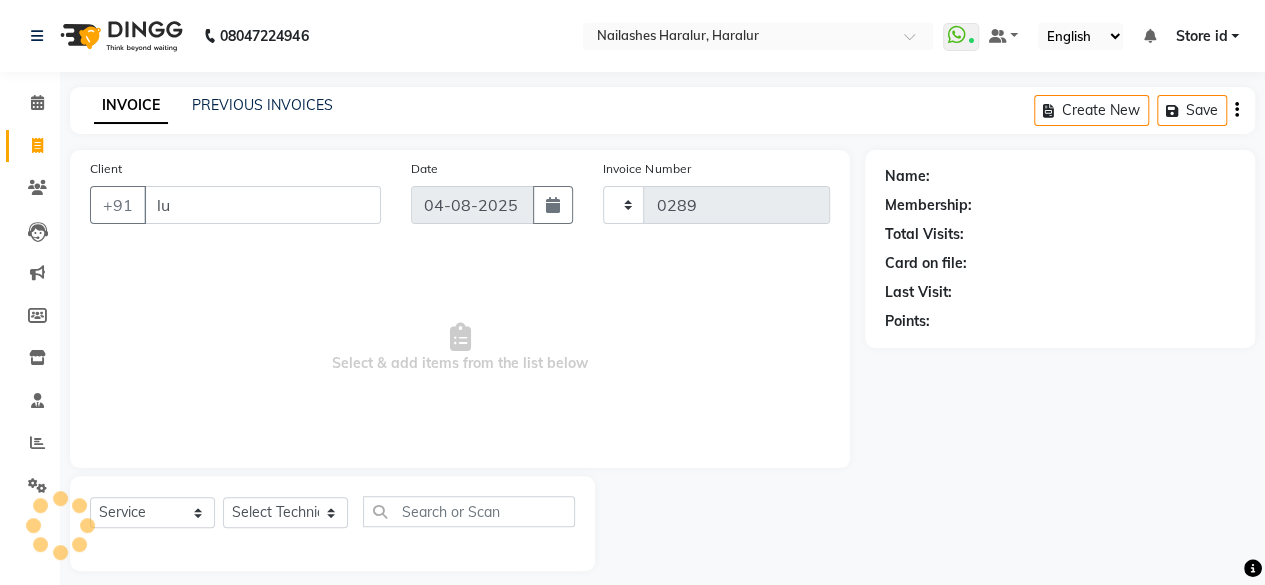 select on "8259" 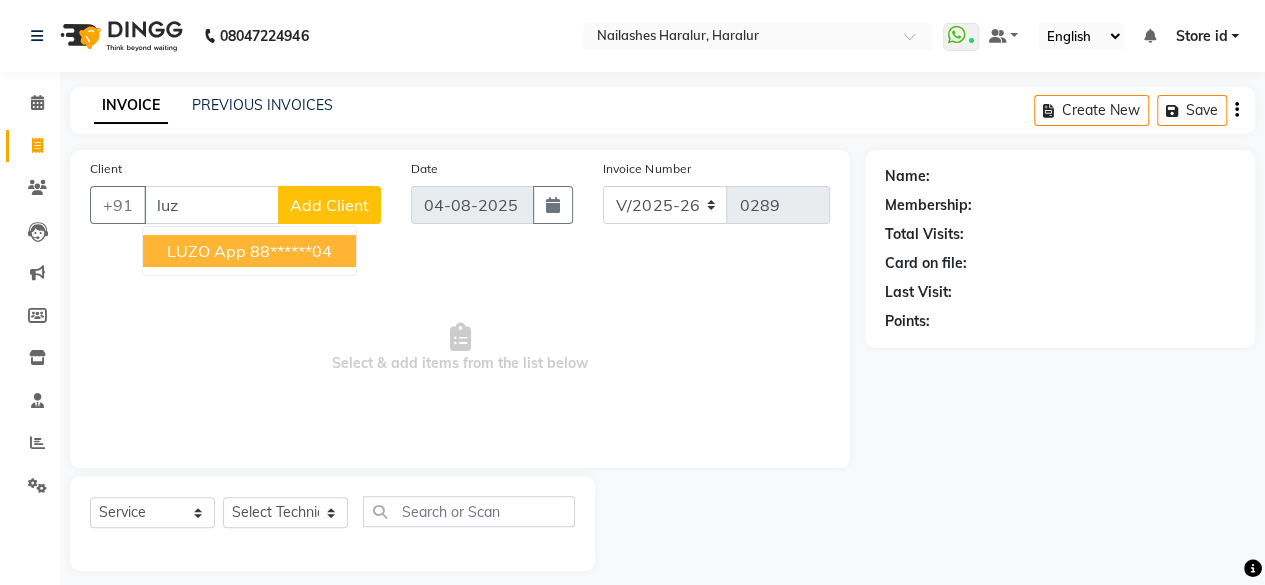click on "LUZO App" at bounding box center [206, 251] 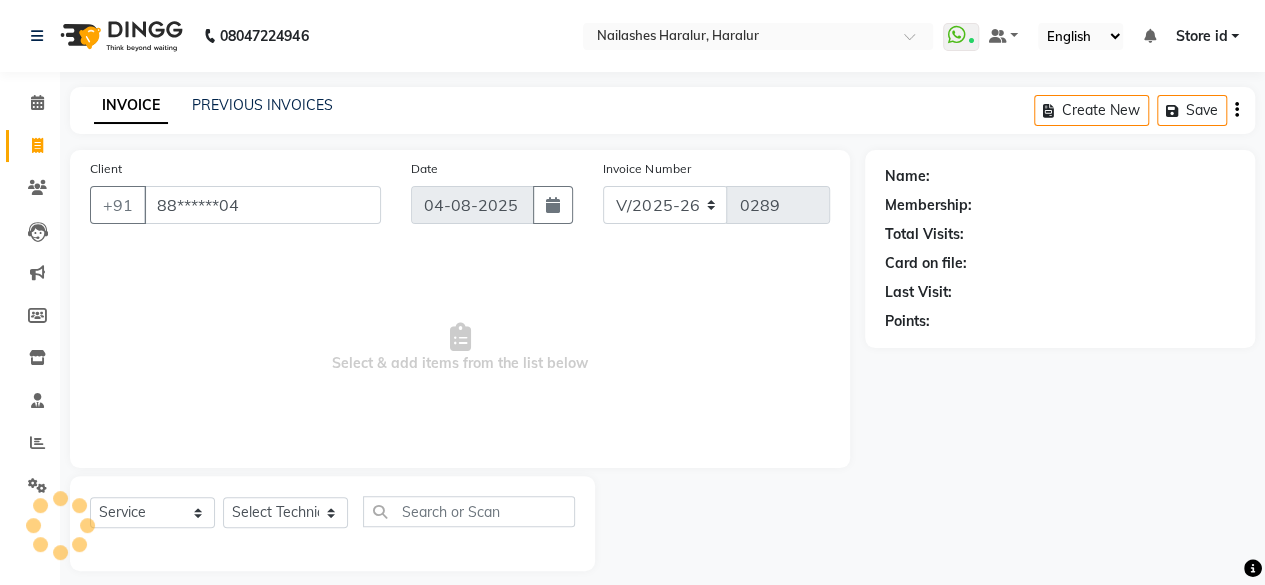 type on "88******04" 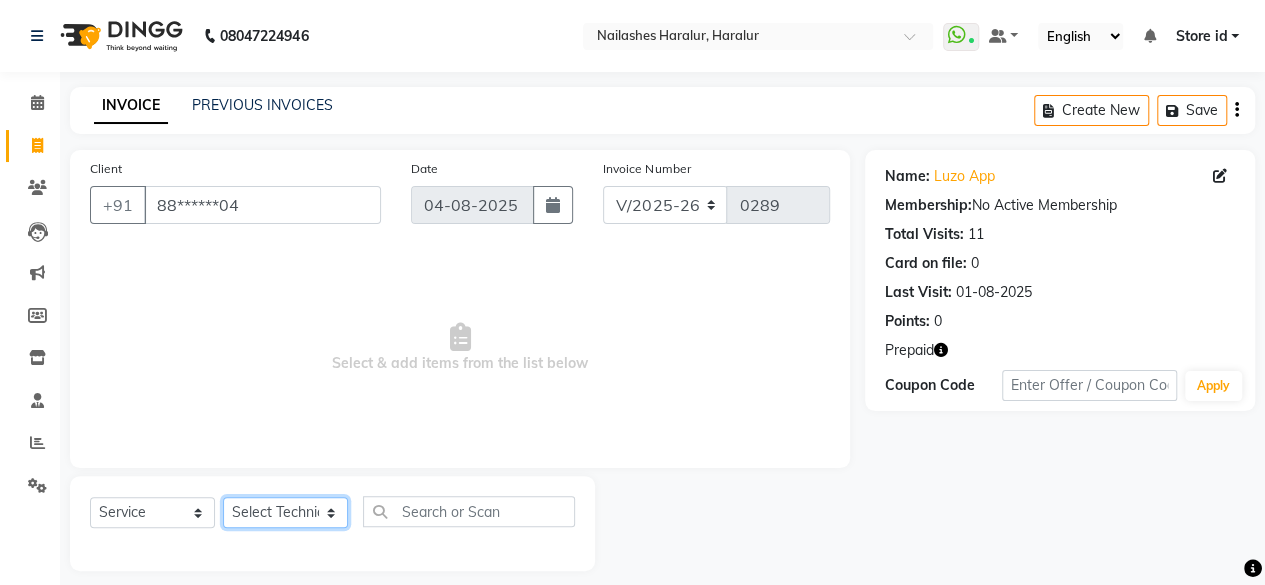 click on "Select Technician Deepak Singh Ravi Rohan rohit sahib Store id" 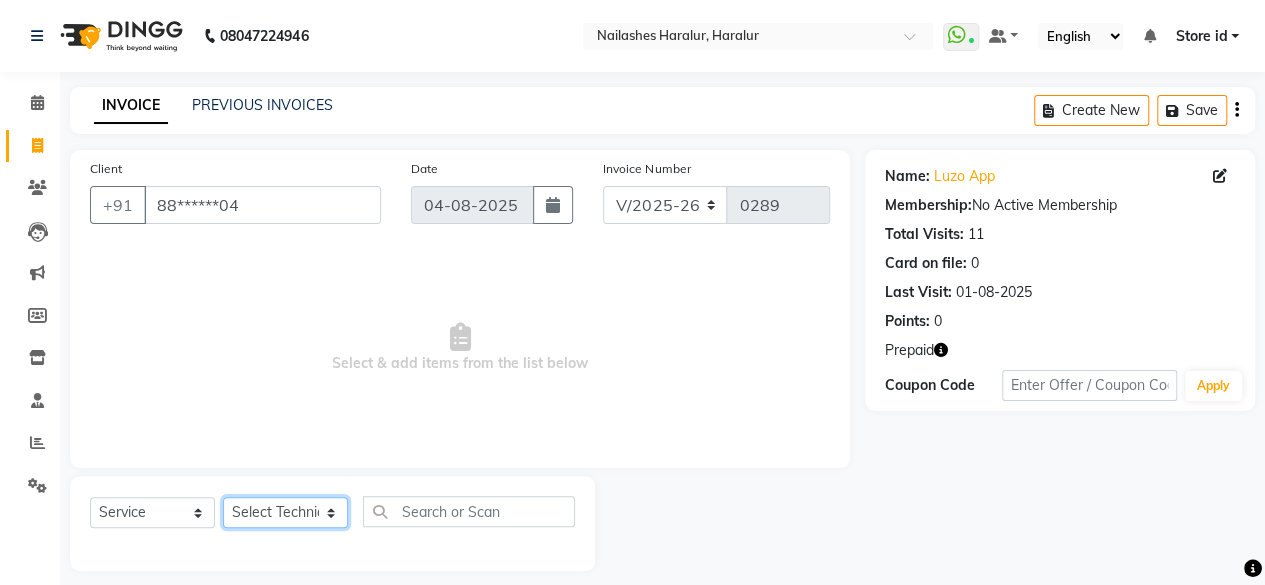 select on "79360" 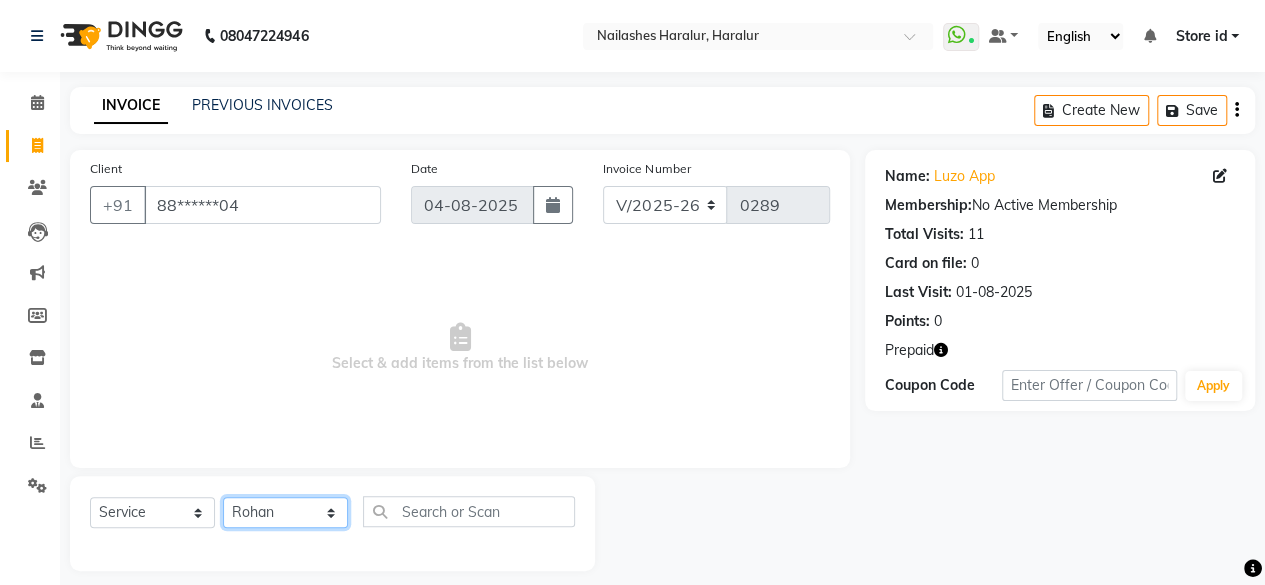 click on "Select Technician Deepak Singh Ravi Rohan rohit sahib Store id" 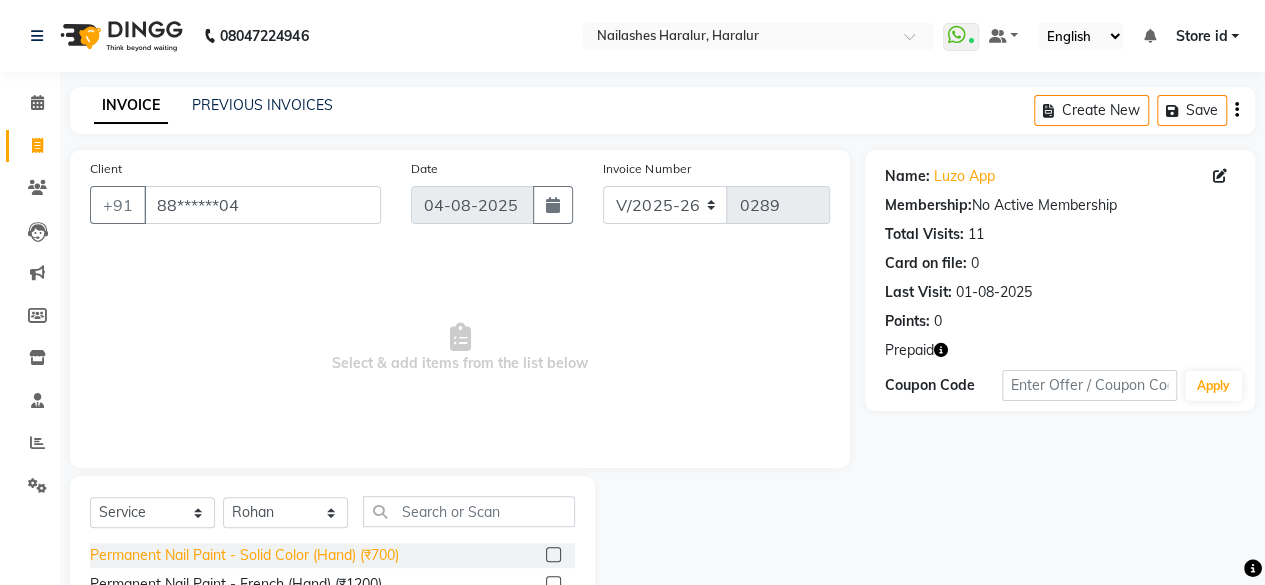 click on "Permanent Nail Paint - Solid Color (Hand) (₹700)" 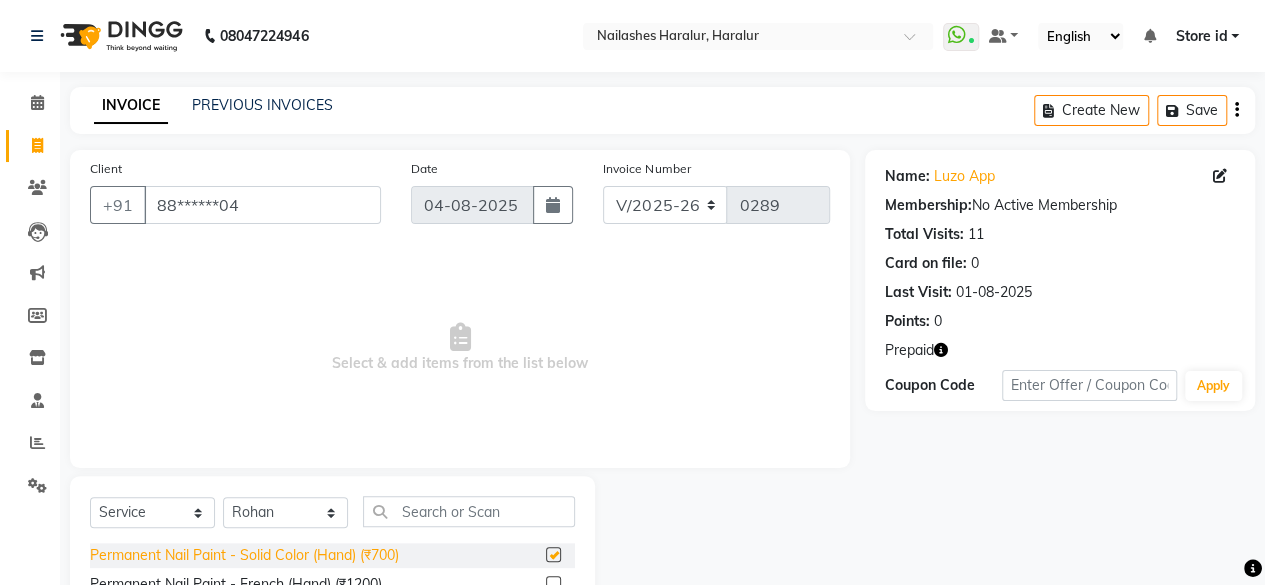 checkbox on "false" 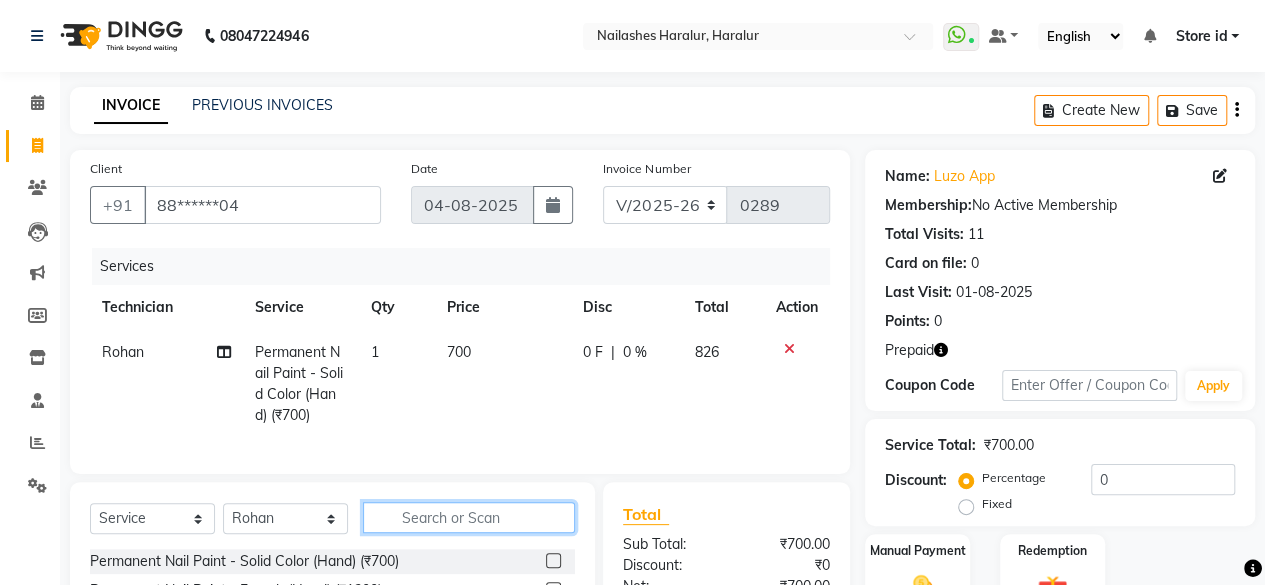 click 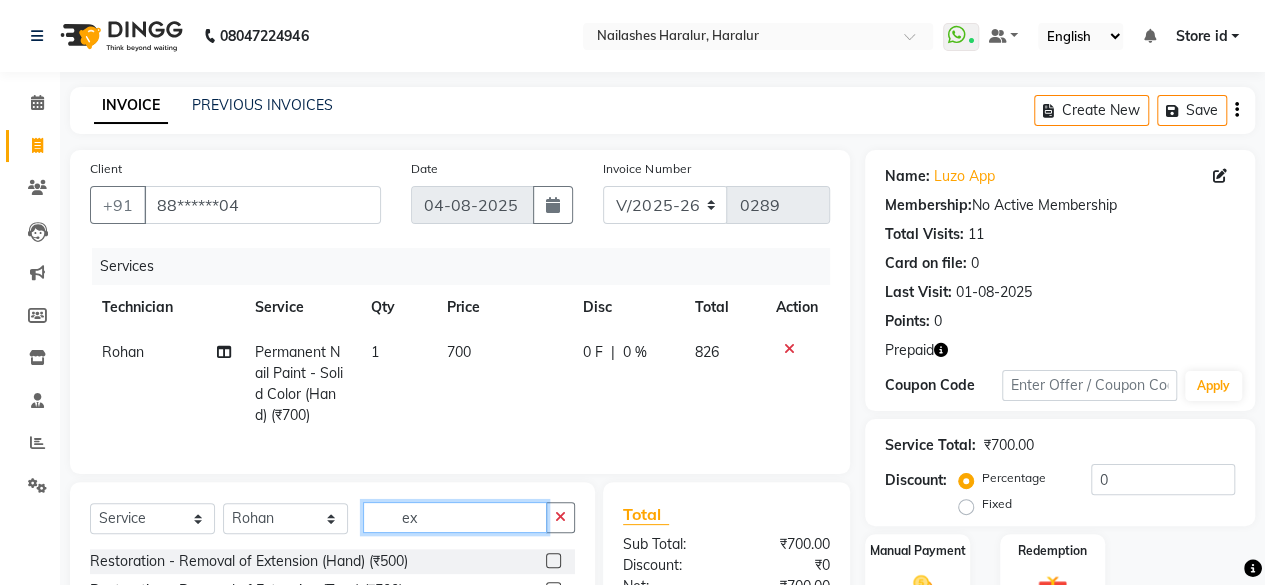 scroll, scrollTop: 236, scrollLeft: 0, axis: vertical 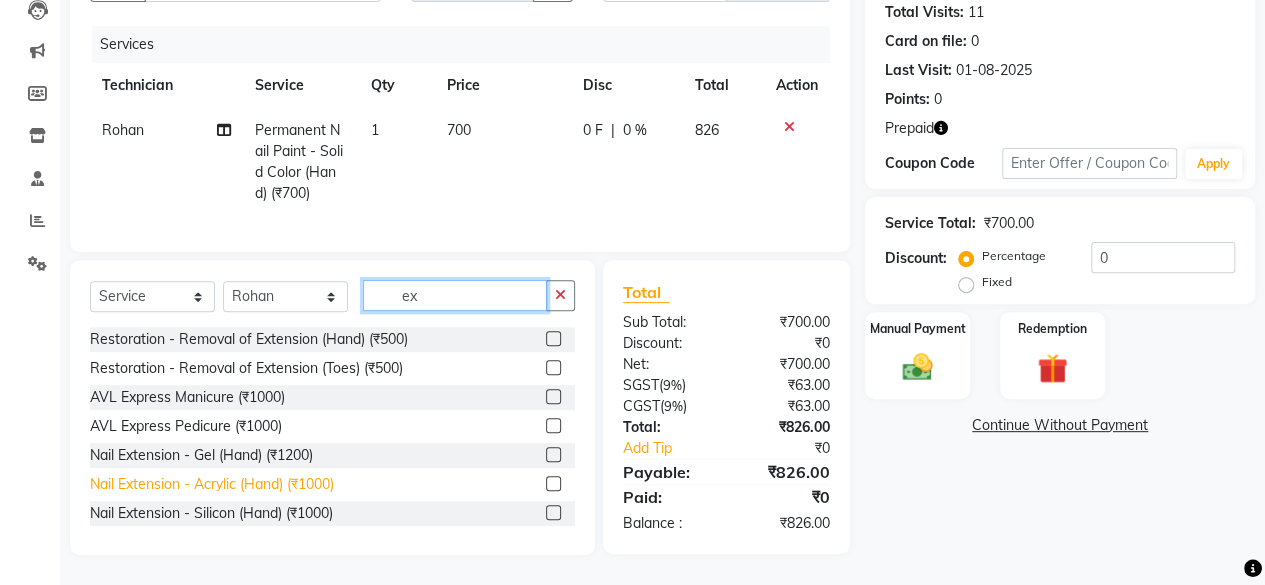 type on "ex" 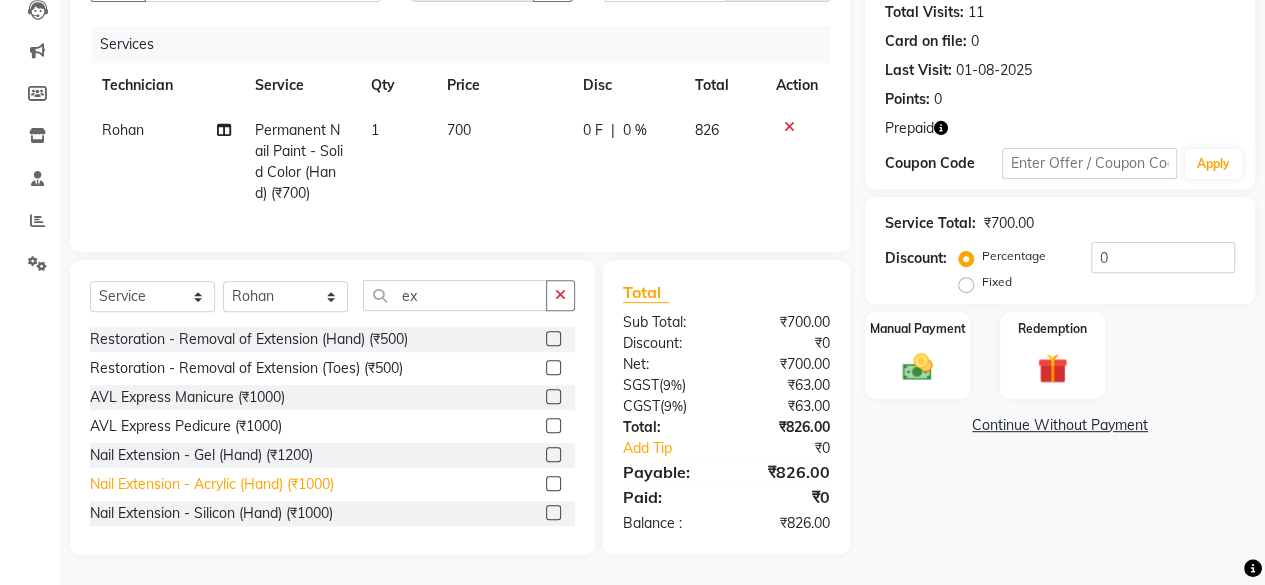 click on "Nail Extension - Acrylic (Hand) (₹1000)" 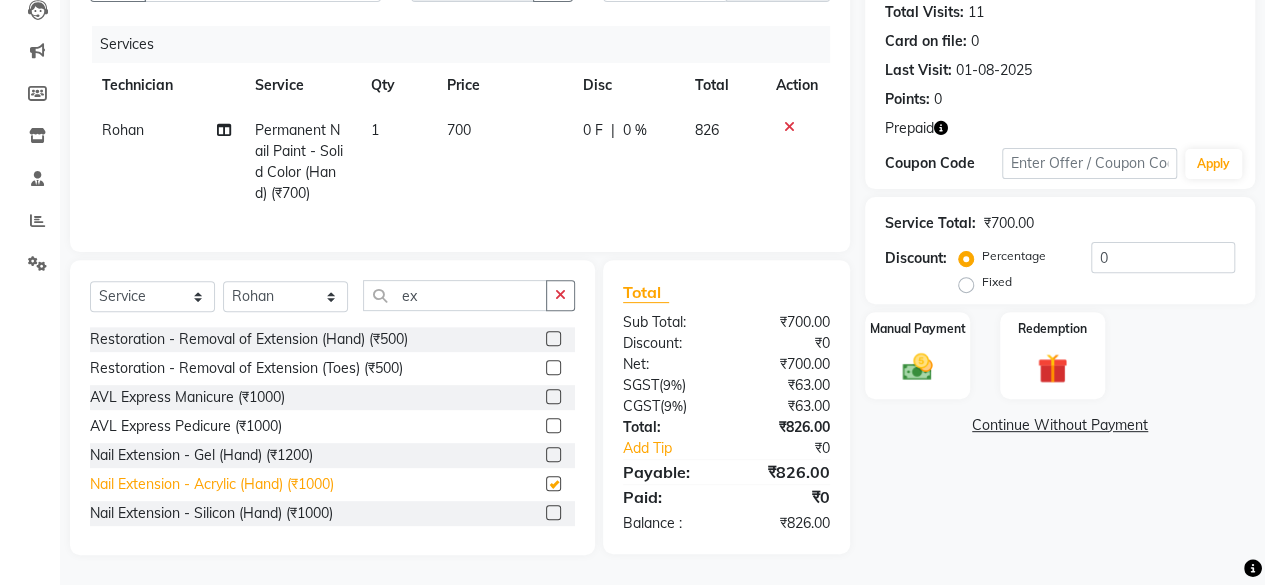 checkbox on "false" 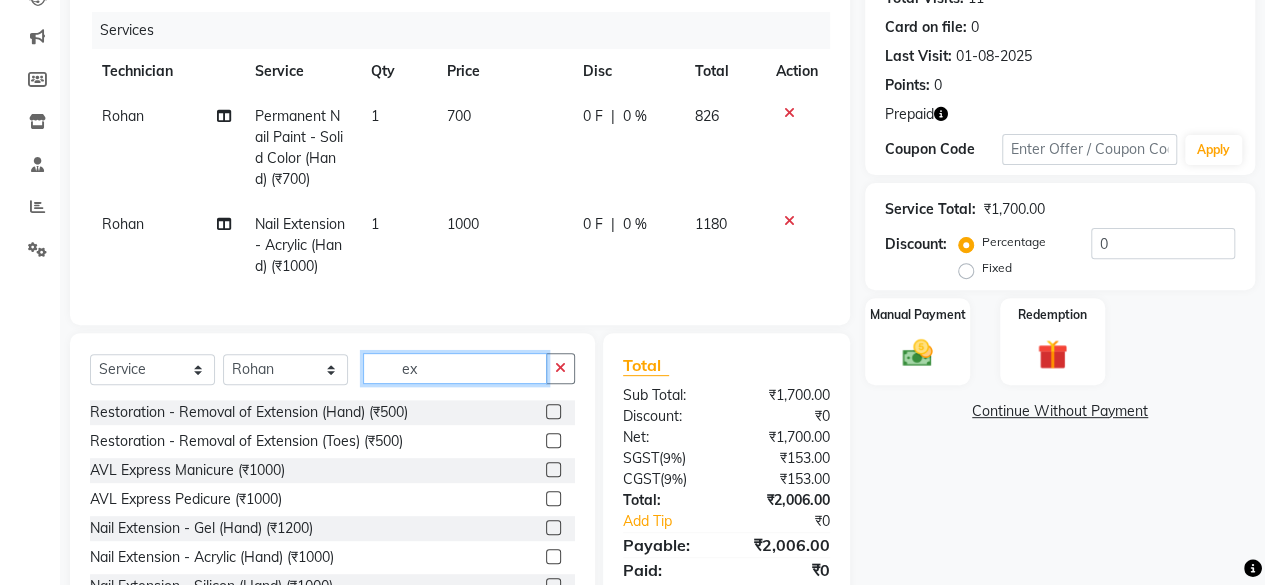 click on "ex" 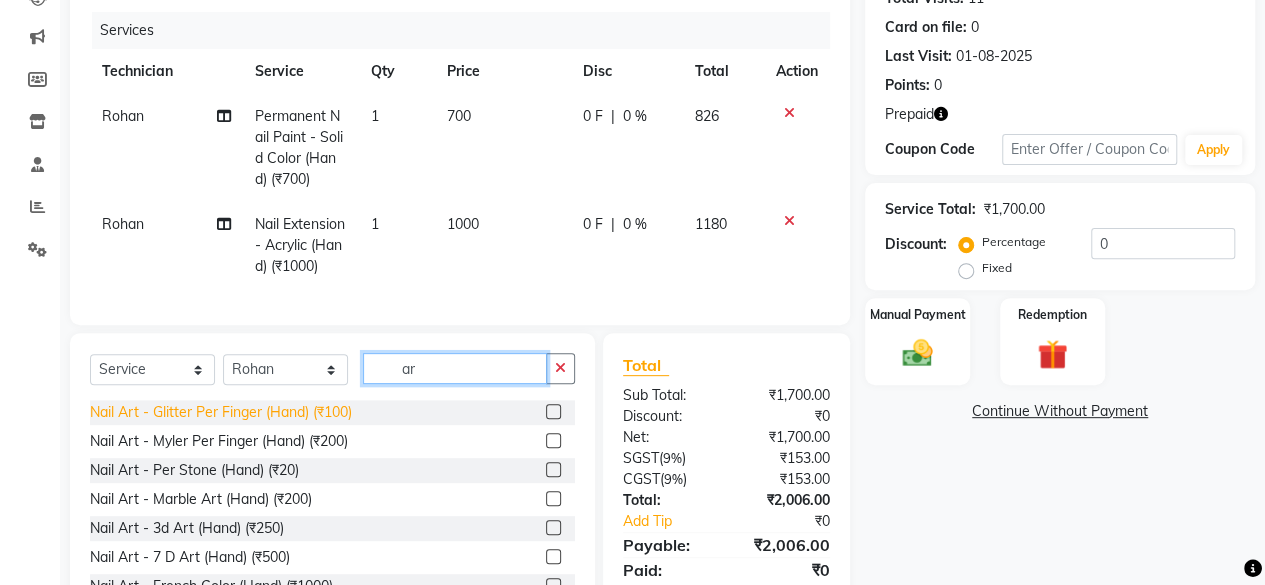 type on "ar" 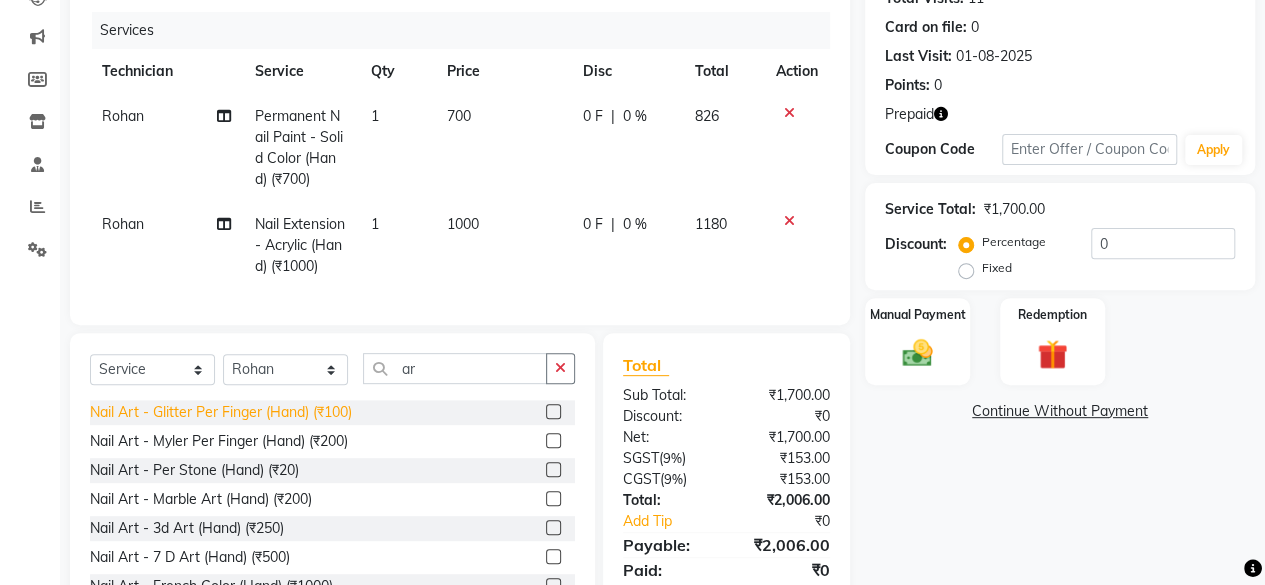 click on "Nail Art - Glitter Per Finger (Hand) (₹100)" 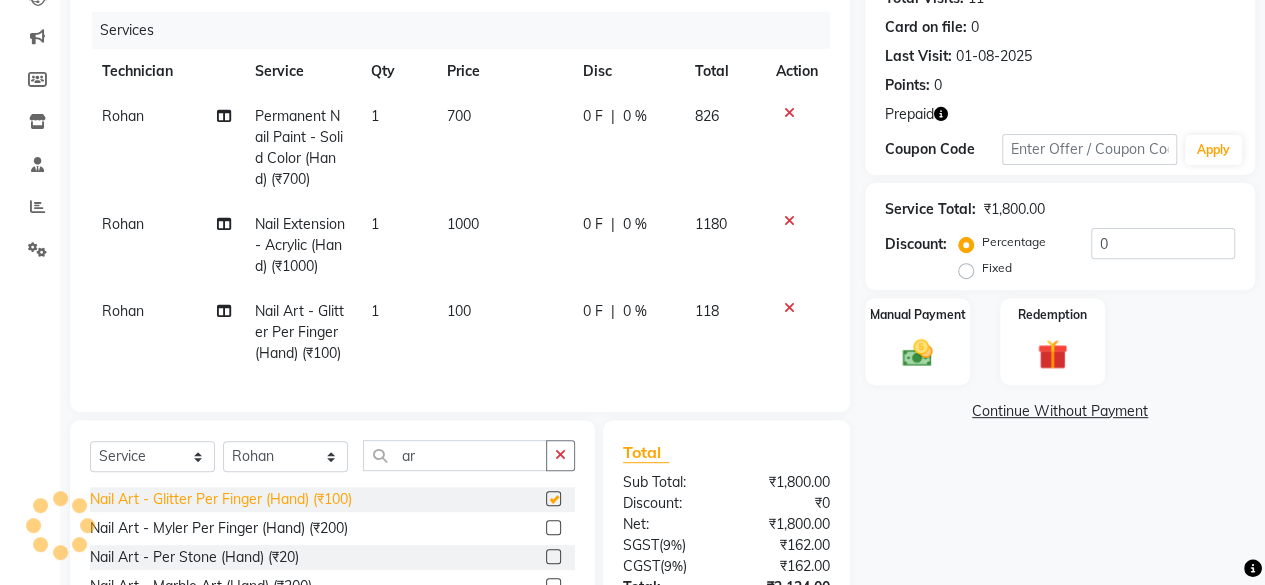 checkbox on "false" 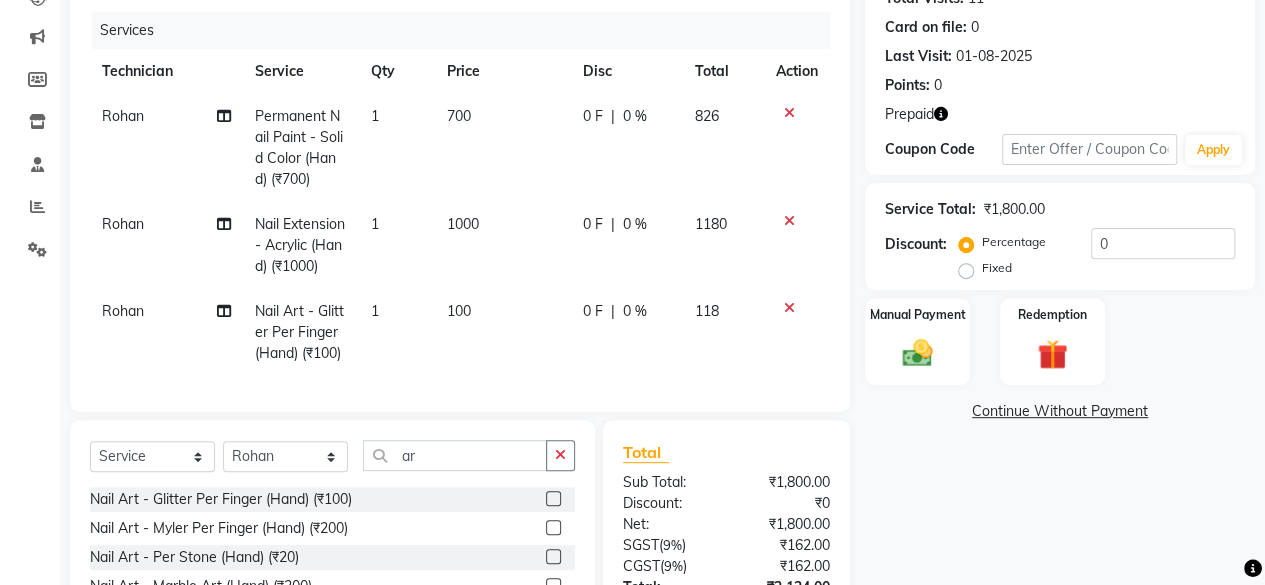 click on "1" 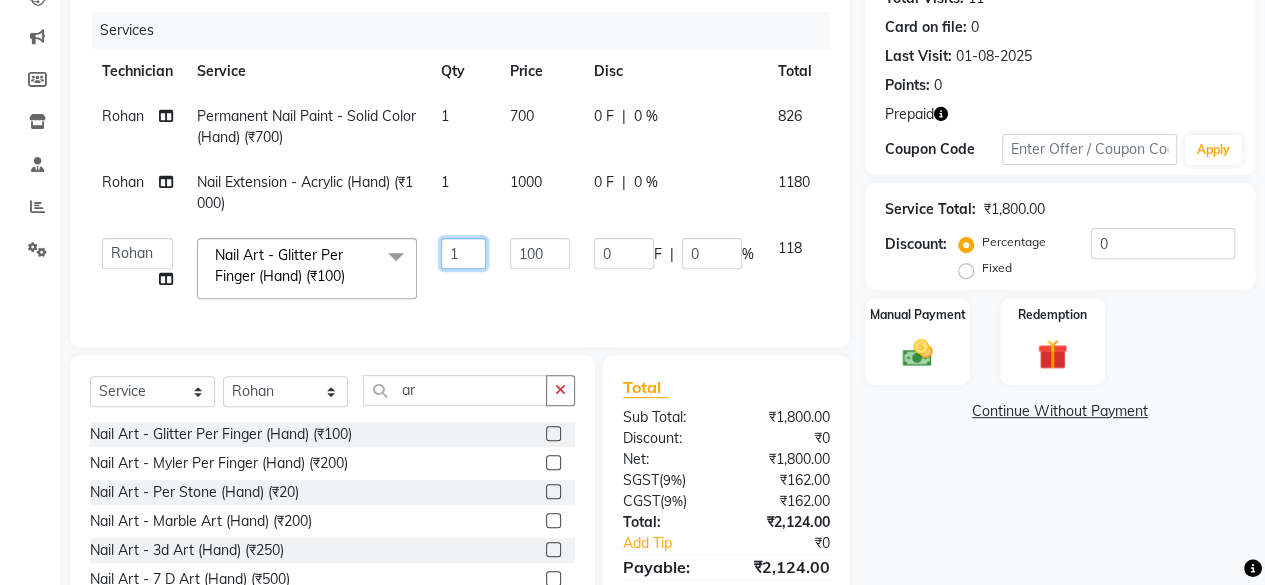 click on "1" 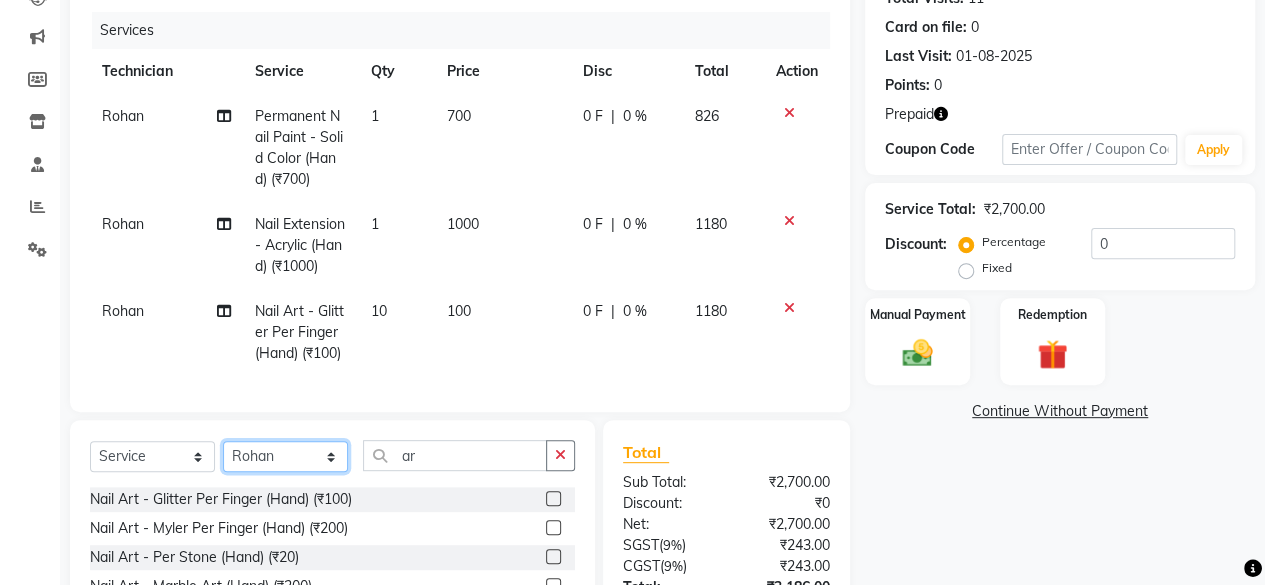 click on "Client +91 88******04 Date 04-08-[YEAR] Invoice Number V/2025 V/2025-26 0289 Services Technician Service Qty Price Disc Total Action Rohan Permanent Nail Paint - Solid Color (Hand) (₹700) 1 700 0 F | 0 % 826 Rohan Nail Extension - Acrylic (Hand) (₹1000) 1 1000 0 F | 0 % 1180 Rohan Nail Art - Glitter Per Finger (Hand) (₹100) 10 100 0 F | 0 % 1180 Select  Service  Product  Membership  Package Voucher Prepaid Gift Card  Select Technician Deepak Singh Ravi Rohan rohit sahib Store id ar Nail Art - Glitter Per Finger (Hand) (₹100)  Nail Art - Myler Per Finger (Hand) (₹200)  Nail Art - Per Stone (Hand) (₹20)  Nail Art - Marble Art (Hand) (₹200)  Nail Art - 3d Art (Hand) (₹250)  Nail Art - 7 D Art (Hand) (₹500)  Nail Art - French Color  (Hand) (₹1000)  Nail Art - Ombre (Hand) (₹1000)  Nail Art - Chrome (Hand) (₹1000)  Nail Art - Accessories (Hand) (₹100)  Nail Art - Stamping Per Finger (Hand) (₹100)  Nail Art - Cat Eye (Hand) (₹1000)  Nail Art - Photo Art (Hand) (₹1000)  Beard (₹200)" 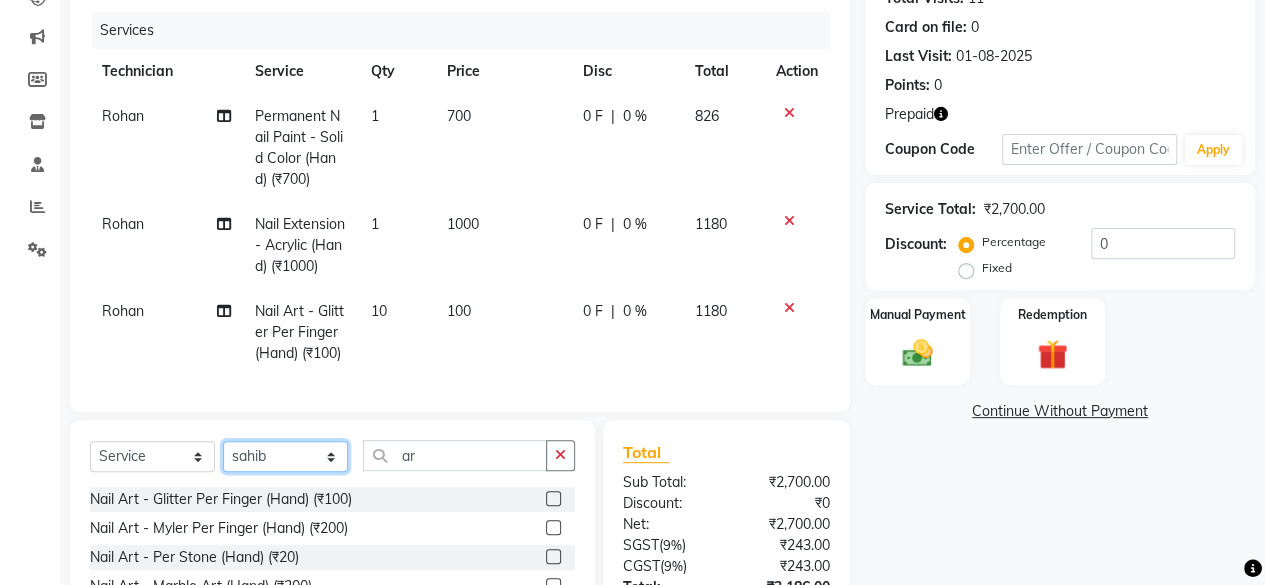 click on "Select Technician Deepak Singh Ravi Rohan rohit sahib Store id" 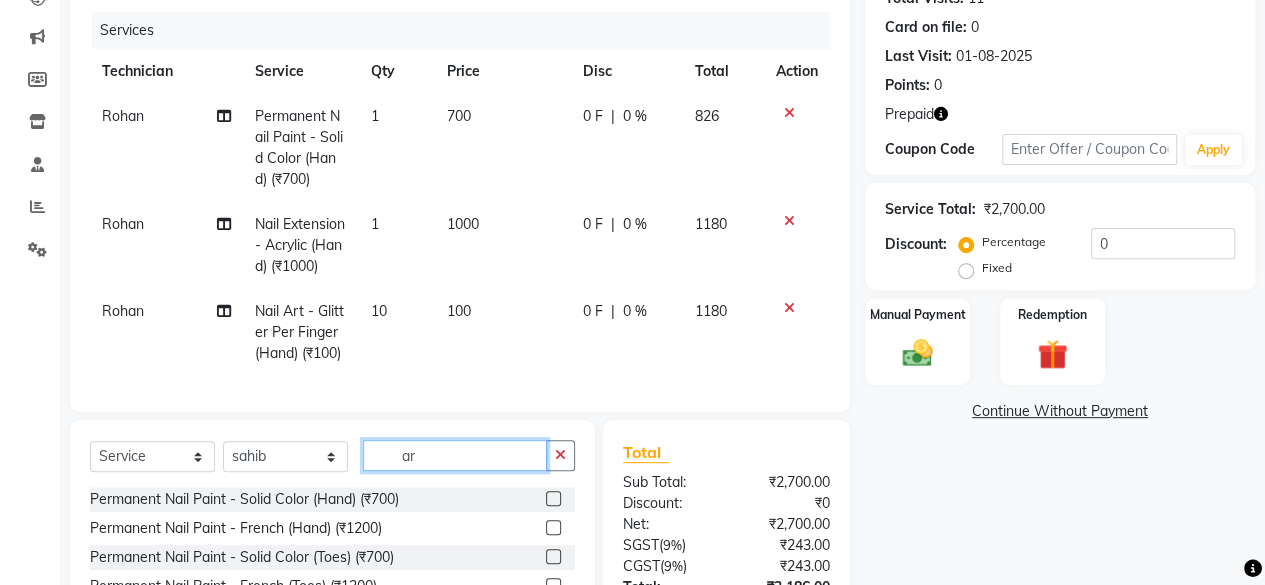 click on "ar" 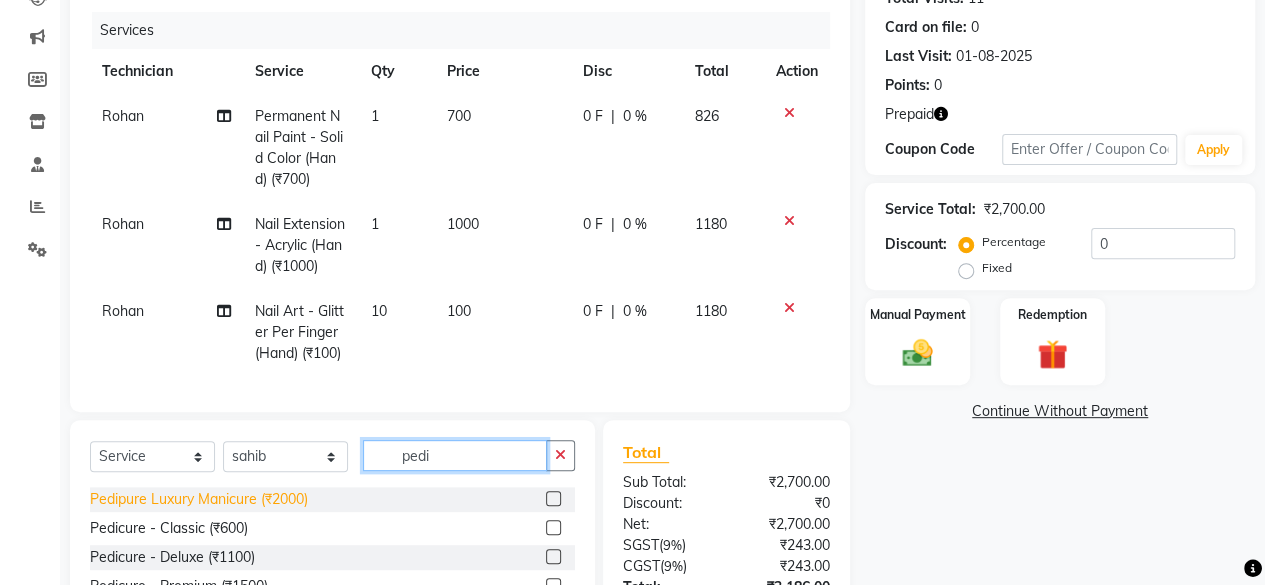 type on "pedi" 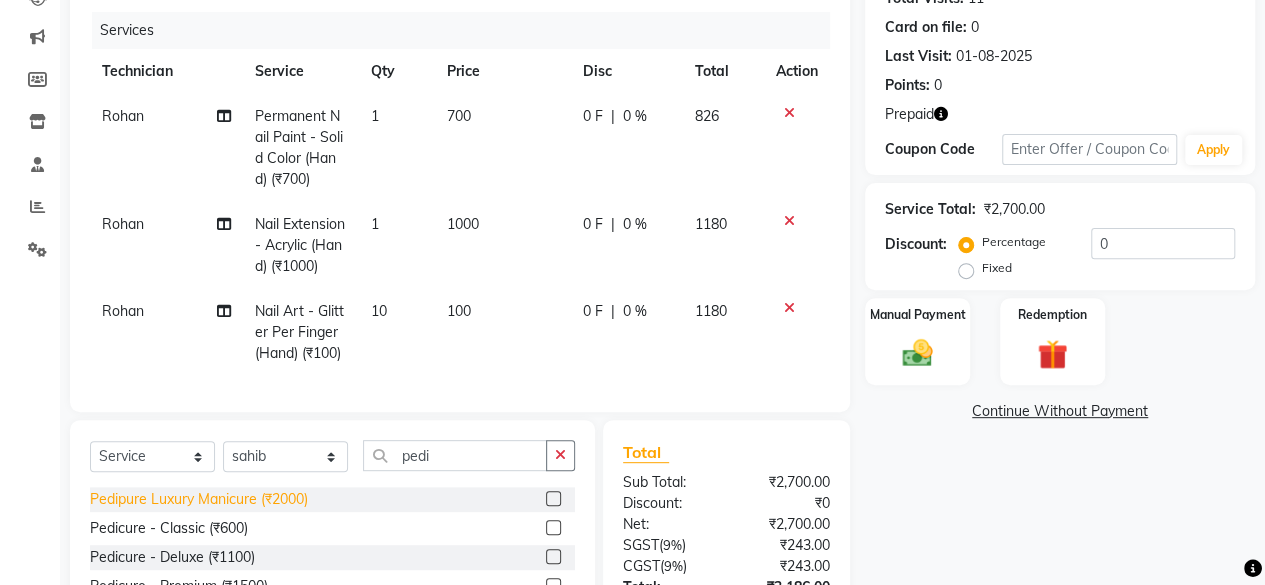 click on "Pedipure Luxury Manicure (₹2000)" 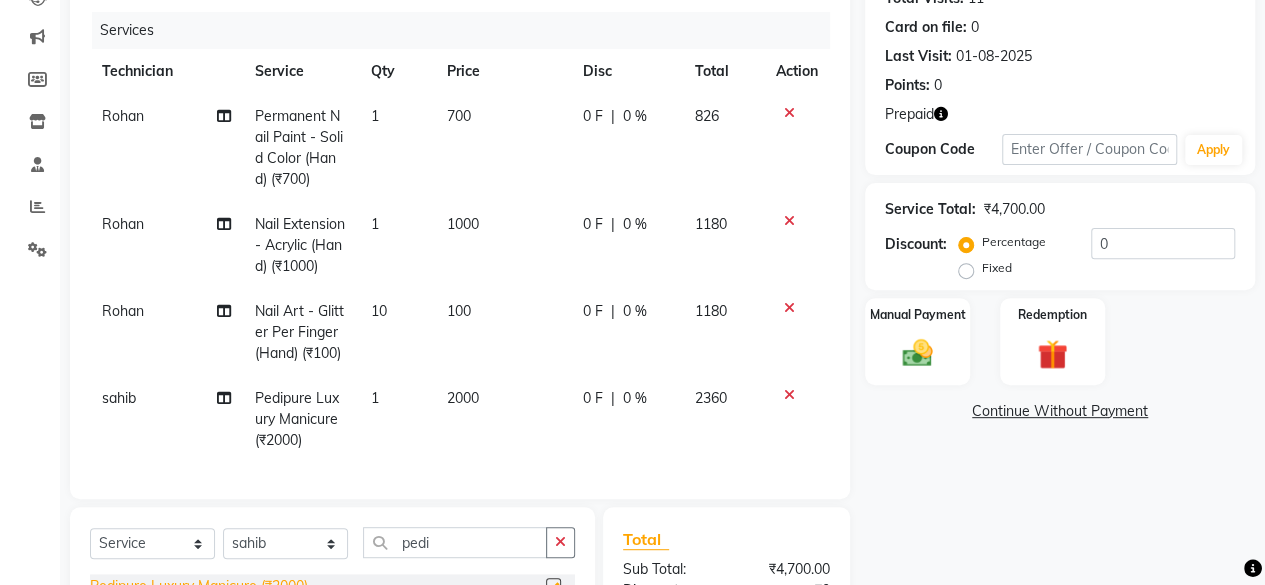 checkbox on "false" 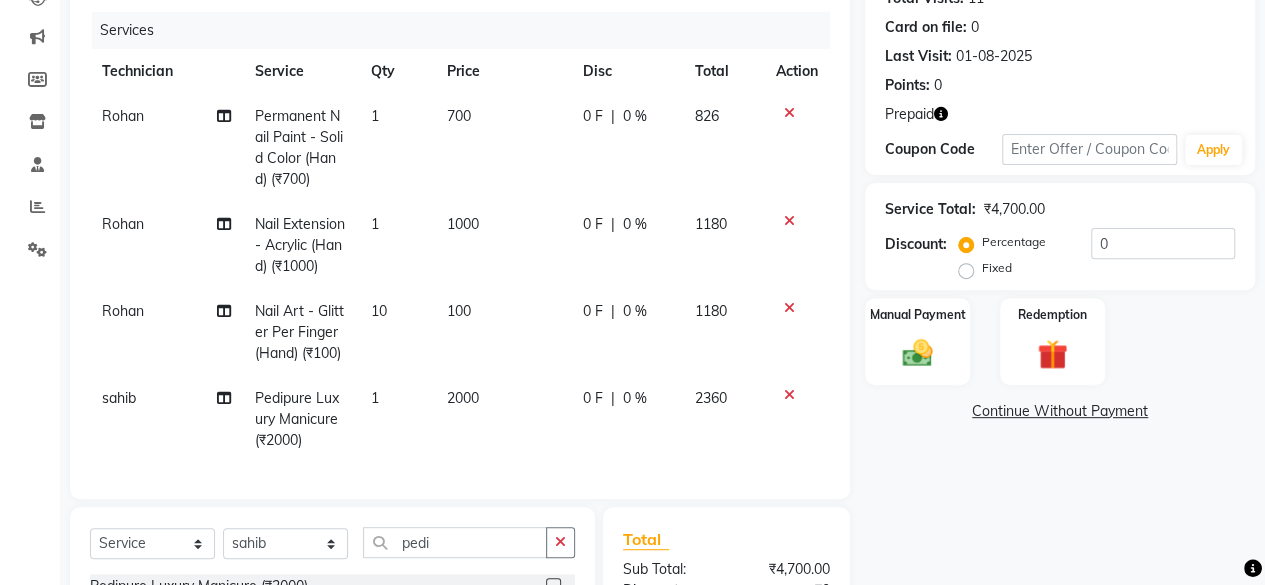 scroll, scrollTop: 497, scrollLeft: 0, axis: vertical 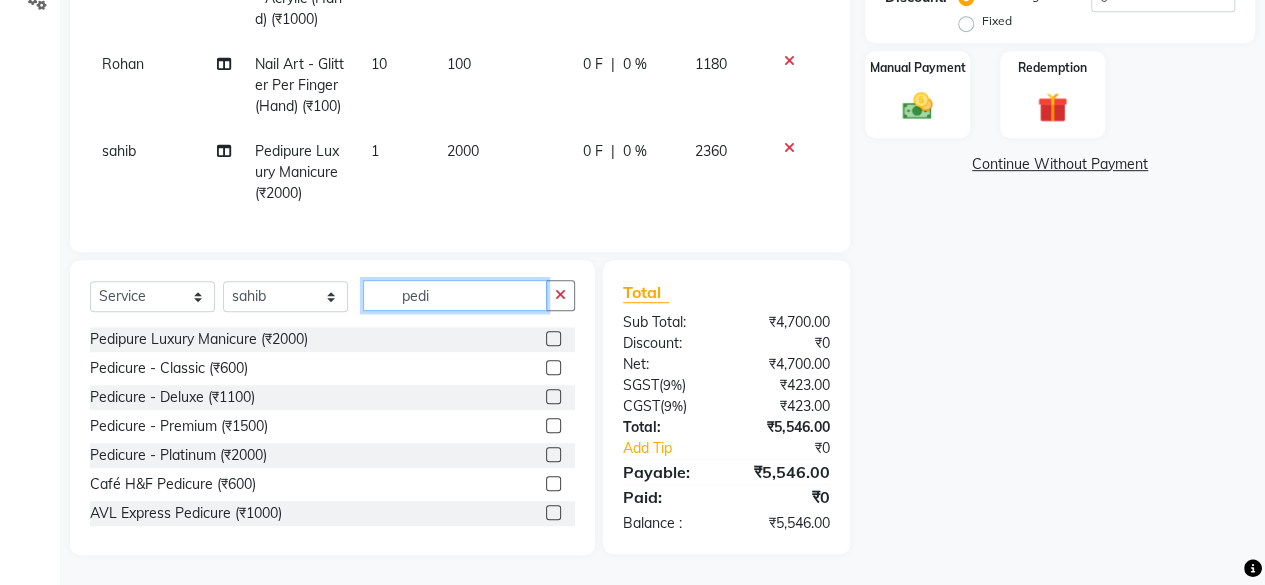 click on "pedi" 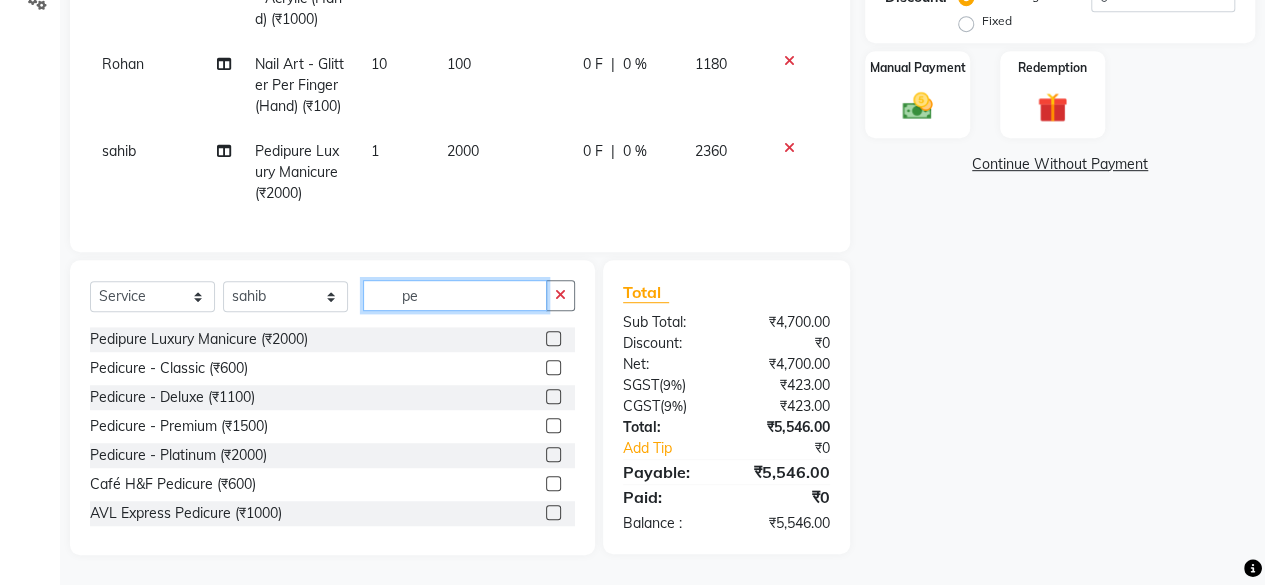 type on "p" 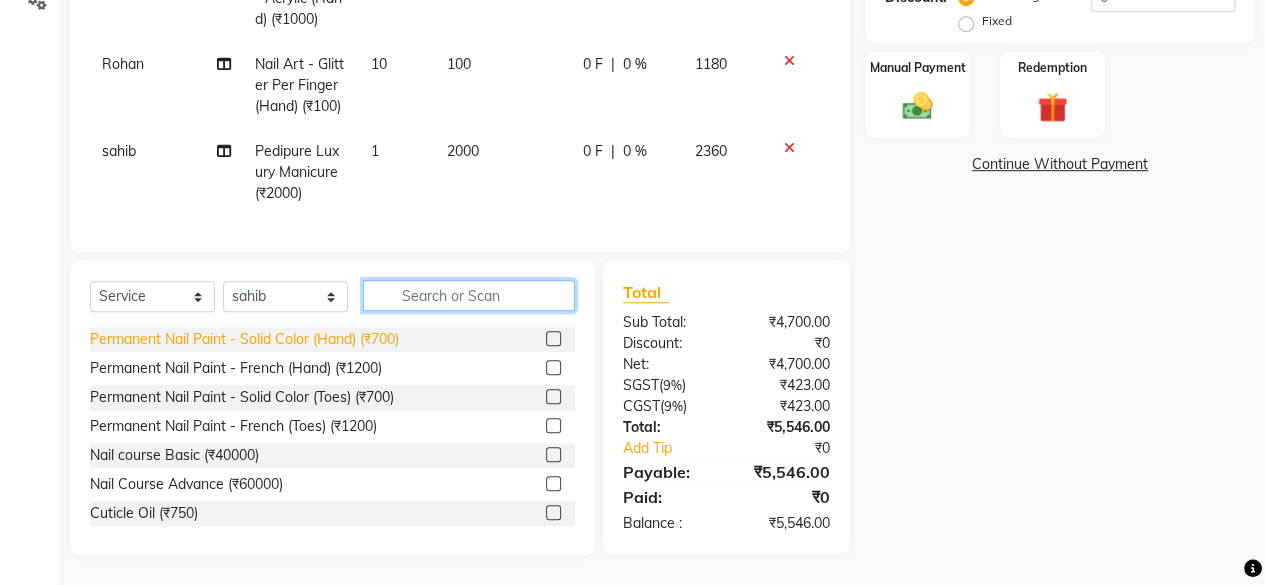 type 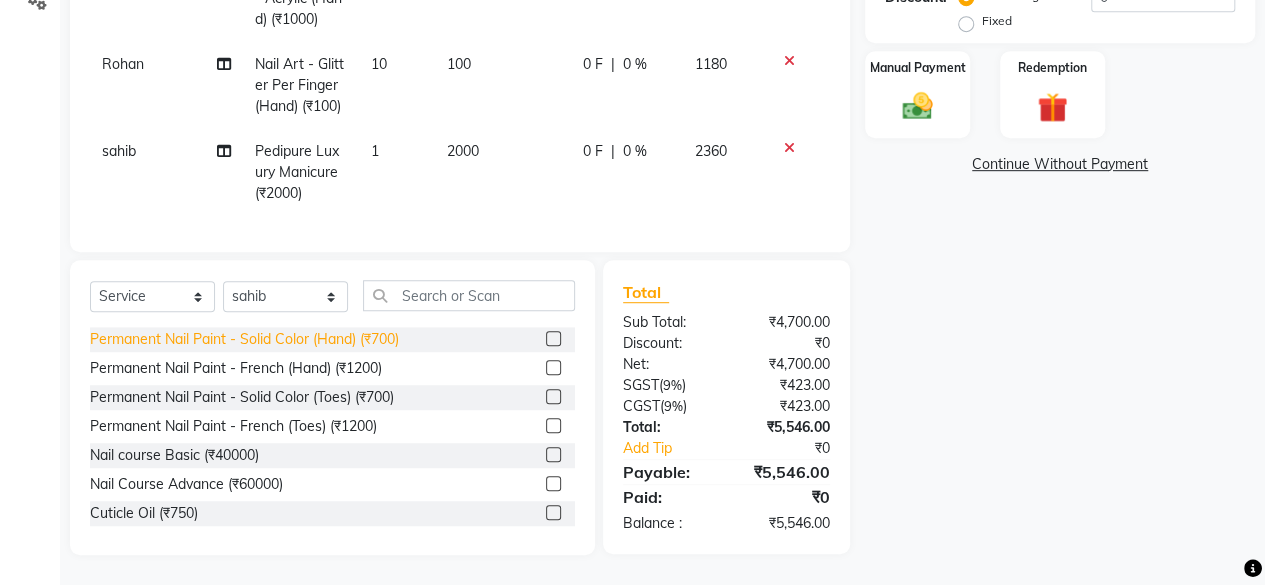 click on "Permanent Nail Paint - Solid Color (Hand) (₹700)" 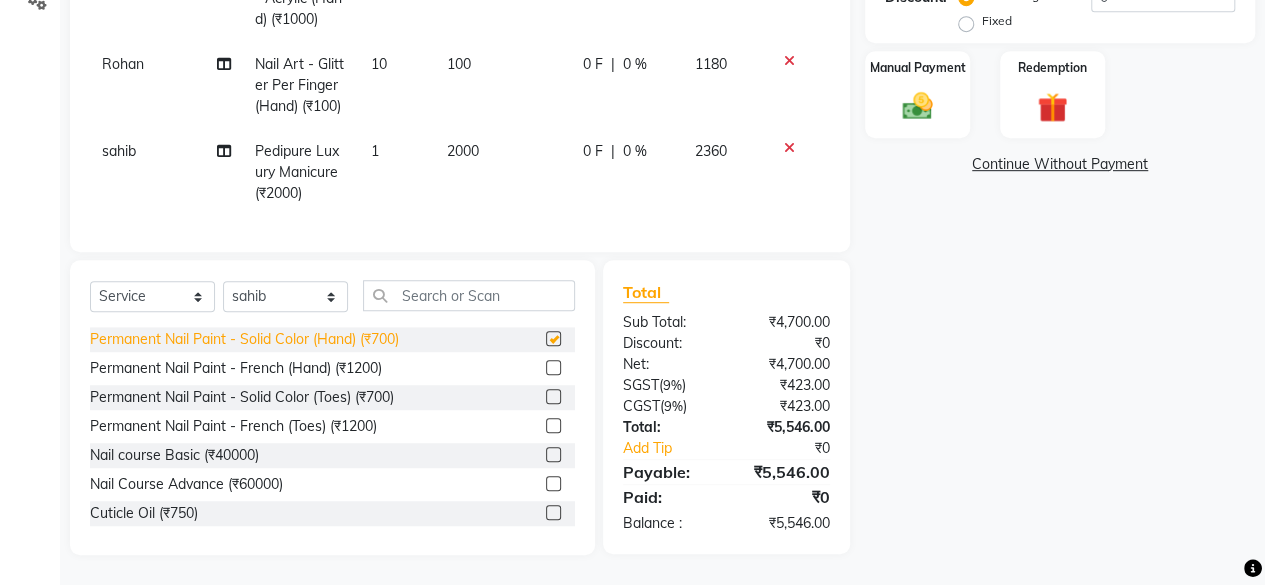 checkbox on "false" 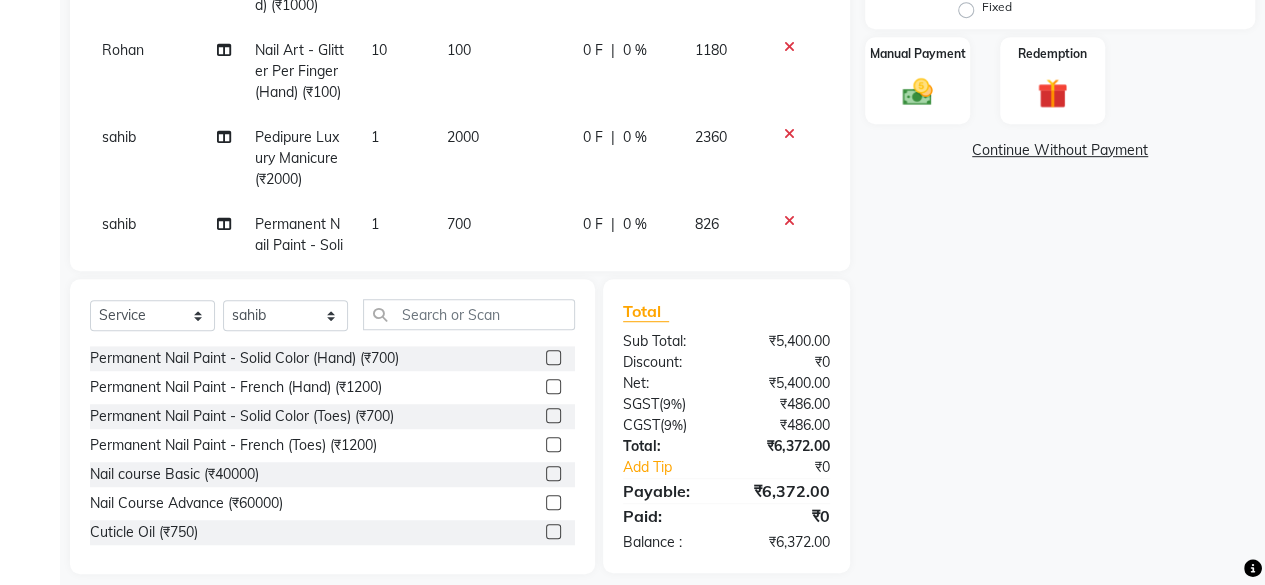 click on "Name: Luzo App Membership:  No Active Membership  Total Visits:  11 Card on file:  0 Last Visit:   01-08-[YEAR] Points:   0  Prepaid Coupon Code Apply Service Total:  ₹5,400.00  Discount:  Percentage   Fixed  0 Manual Payment Redemption  Continue Without Payment" 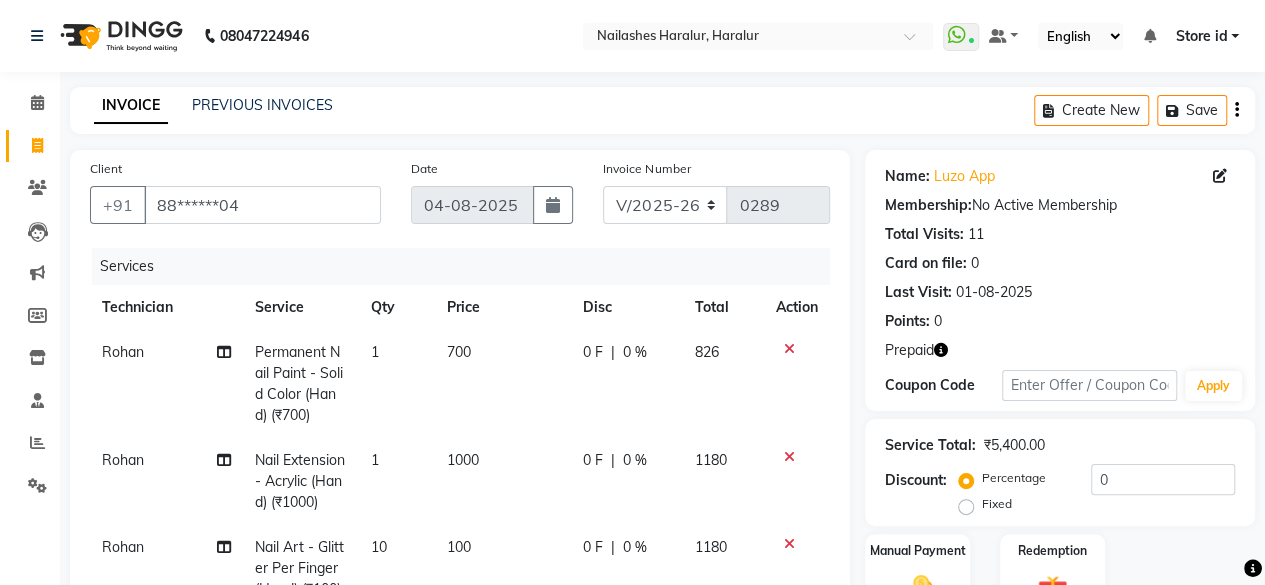 click on "Name: Luzo App Membership:  No Active Membership  Total Visits:  11 Card on file:  0 Last Visit:   01-08-[YEAR] Points:   0  Prepaid Coupon Code Apply Service Total:  ₹5,400.00  Discount:  Percentage   Fixed  0 Manual Payment Redemption  Continue Without Payment" 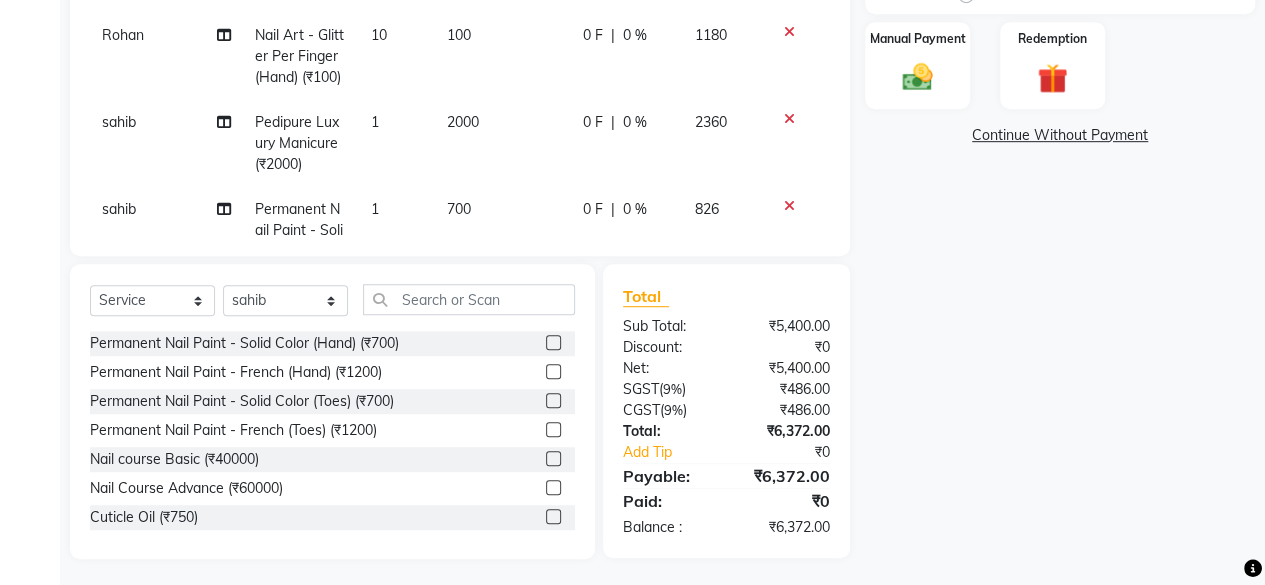 scroll, scrollTop: 0, scrollLeft: 0, axis: both 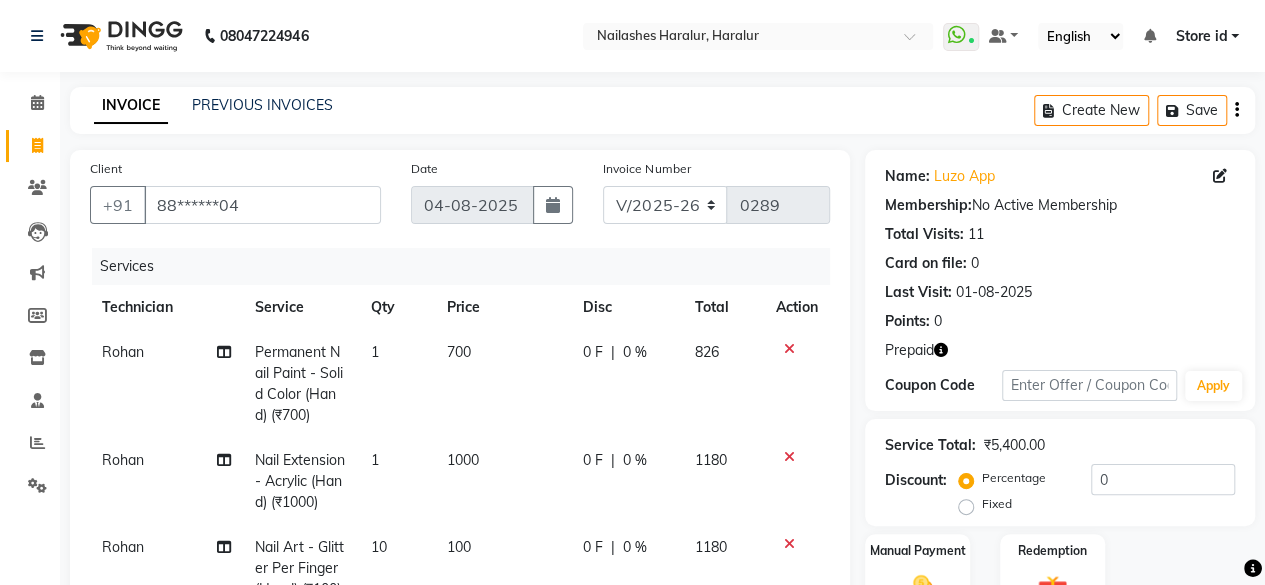 click on "Name: Luzo App Membership:  No Active Membership  Total Visits:  11 Card on file:  0 Last Visit:   01-08-[YEAR] Points:   0  Prepaid Coupon Code Apply Service Total:  ₹5,400.00  Discount:  Percentage   Fixed  0 Manual Payment Redemption  Continue Without Payment" 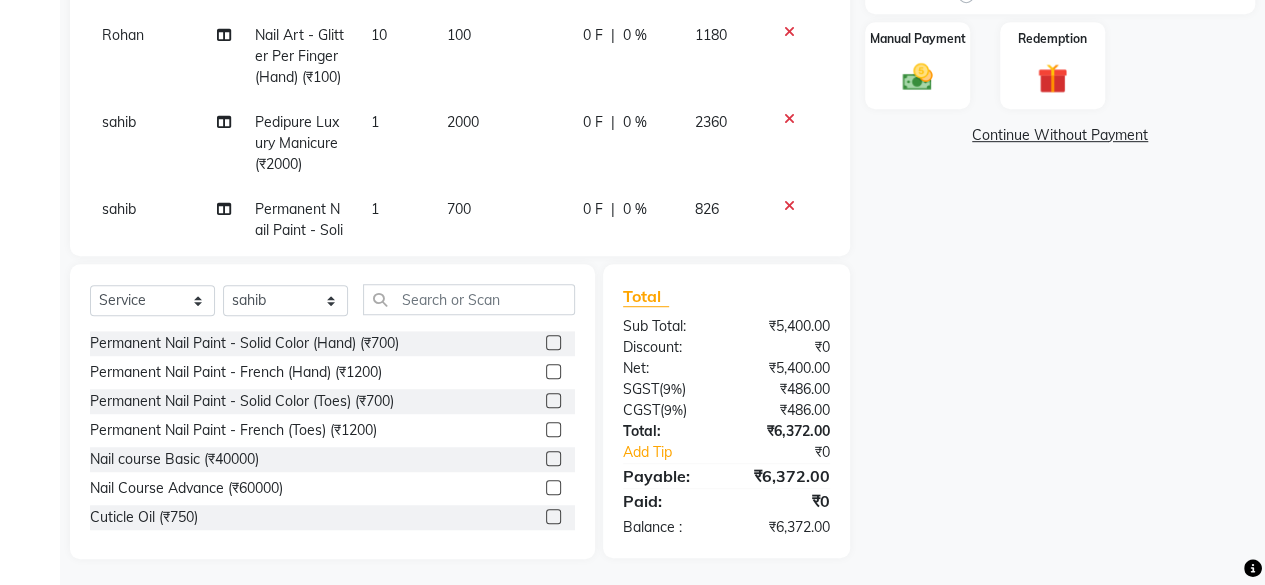 scroll, scrollTop: 0, scrollLeft: 0, axis: both 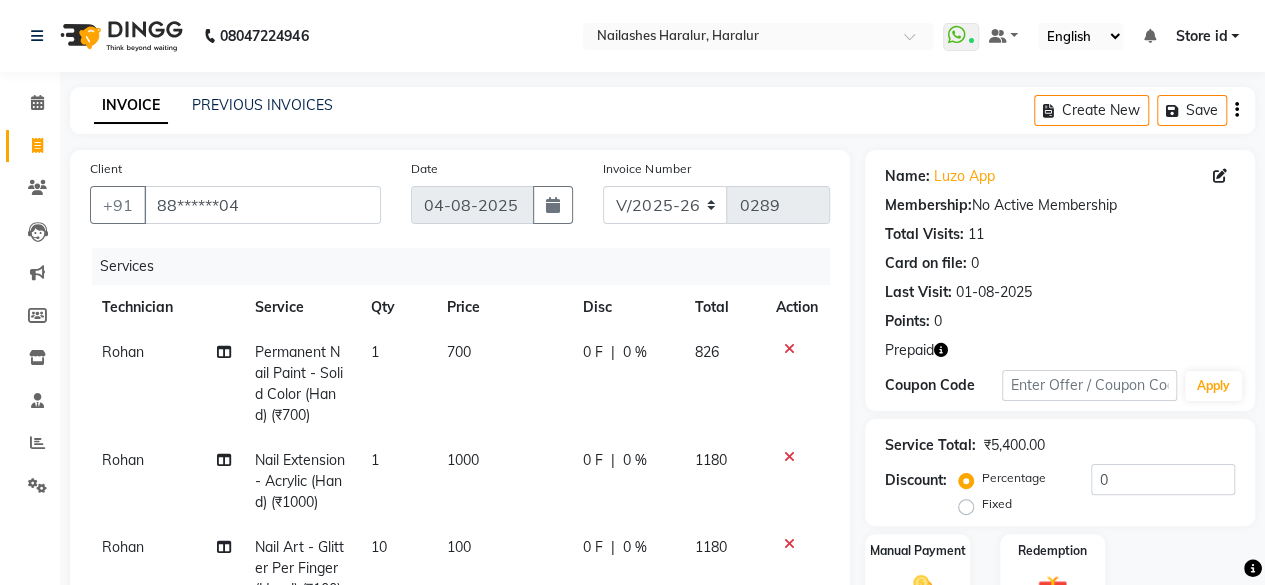 click 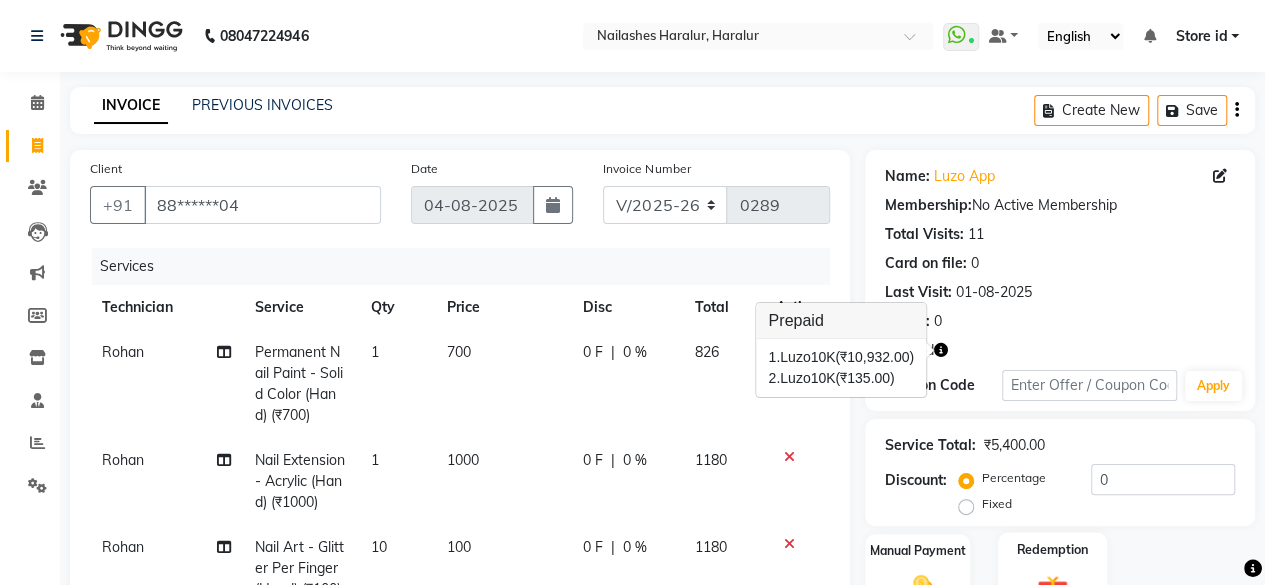 click on "Redemption" 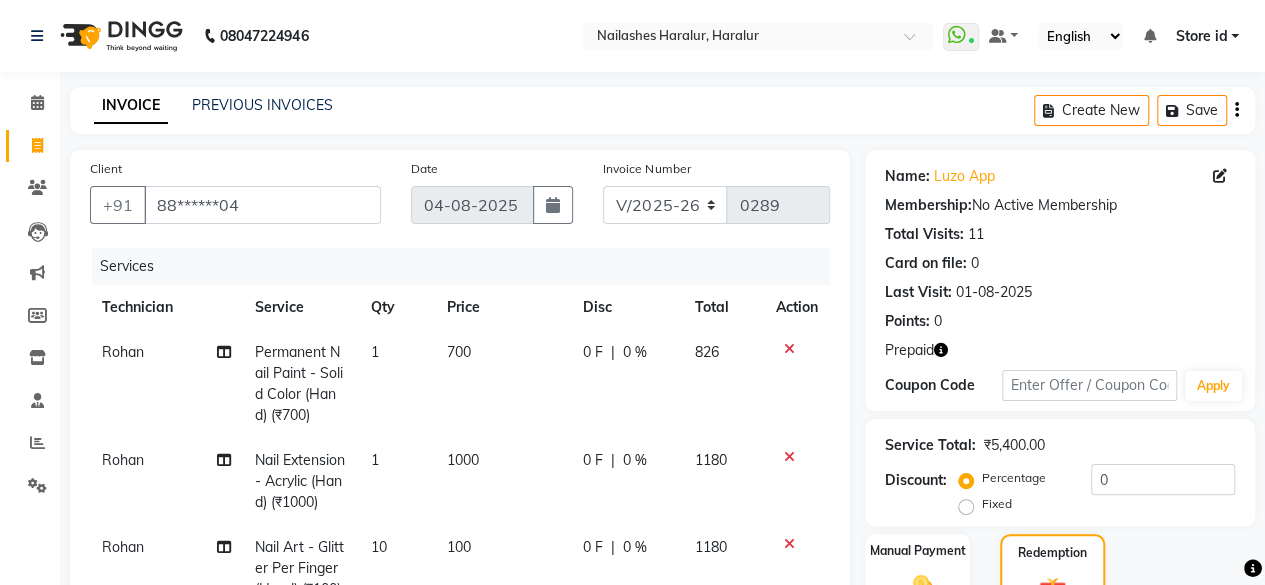 scroll, scrollTop: 512, scrollLeft: 0, axis: vertical 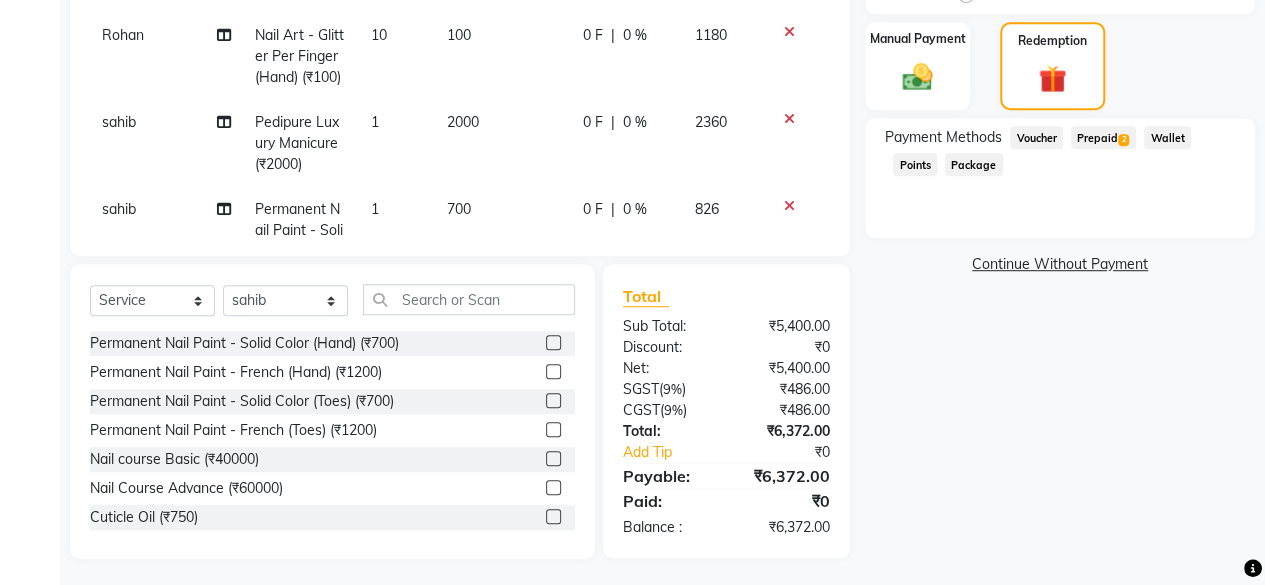 click on "Prepaid  2" 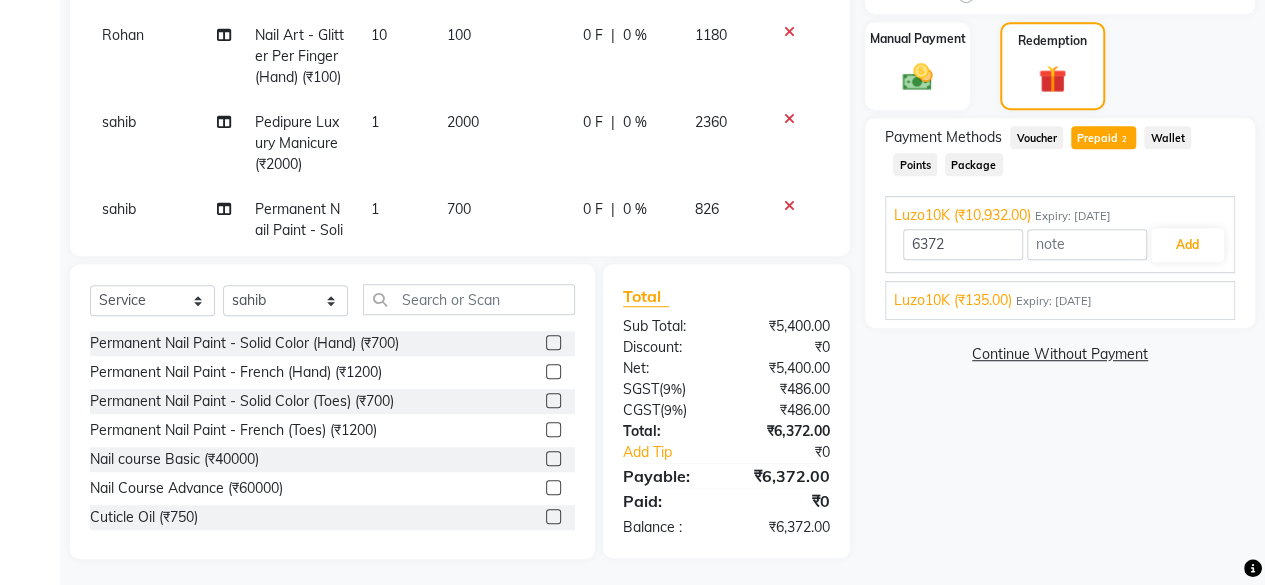 click on "Luzo10K (₹135.00)" at bounding box center (953, 300) 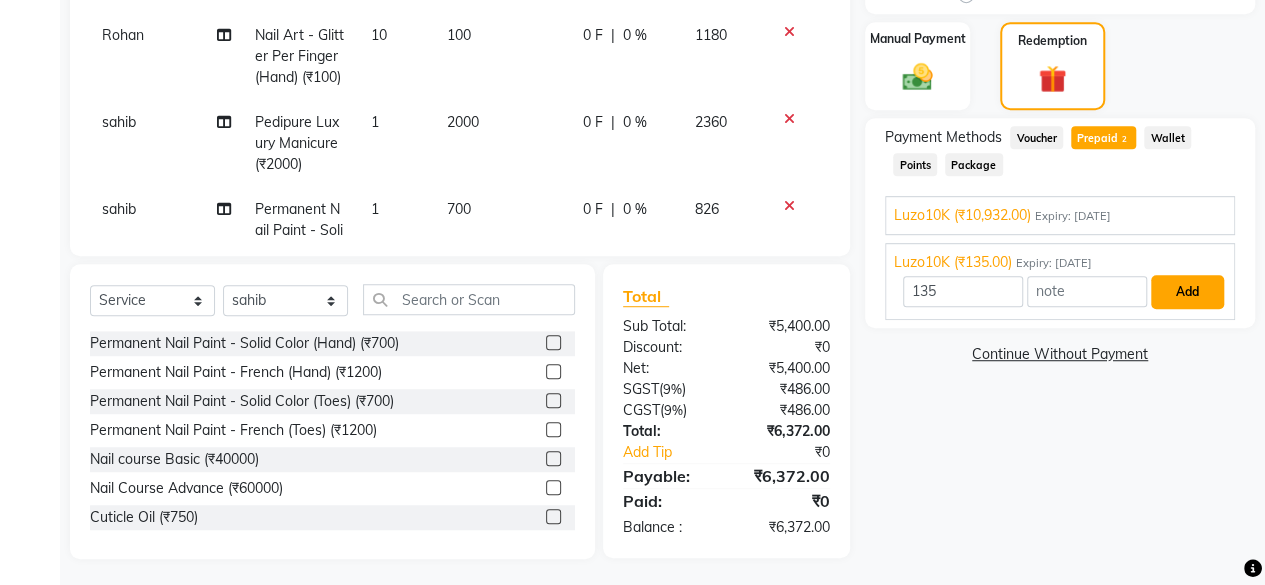click on "Add" at bounding box center (1187, 292) 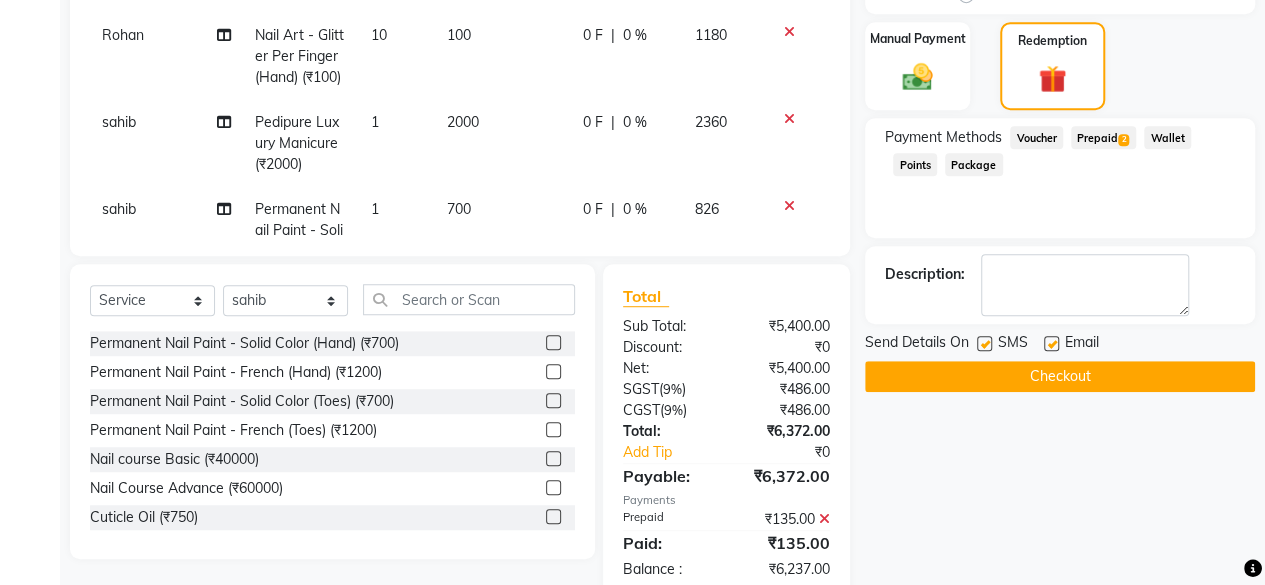 click on "Prepaid  2" 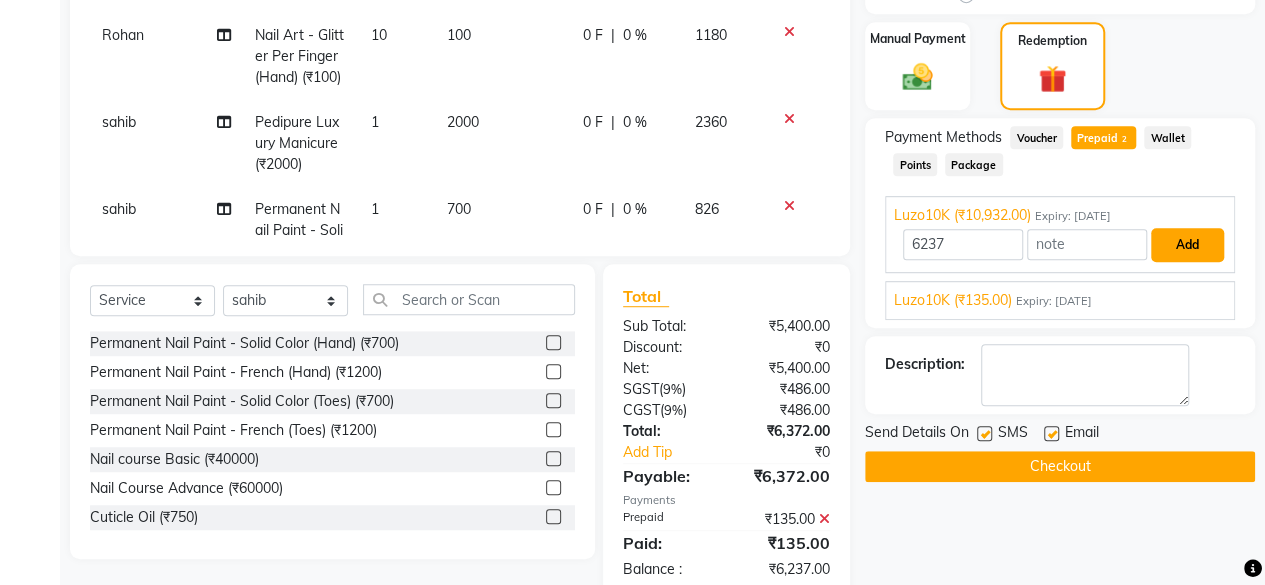 click on "Add" at bounding box center (1187, 245) 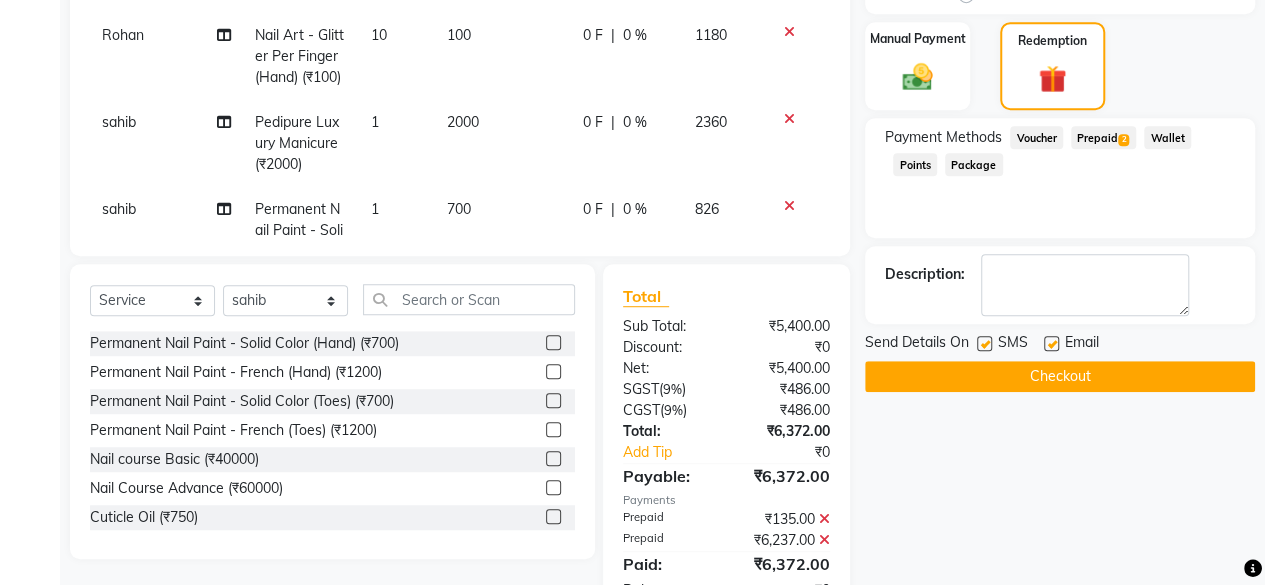click on "Checkout" 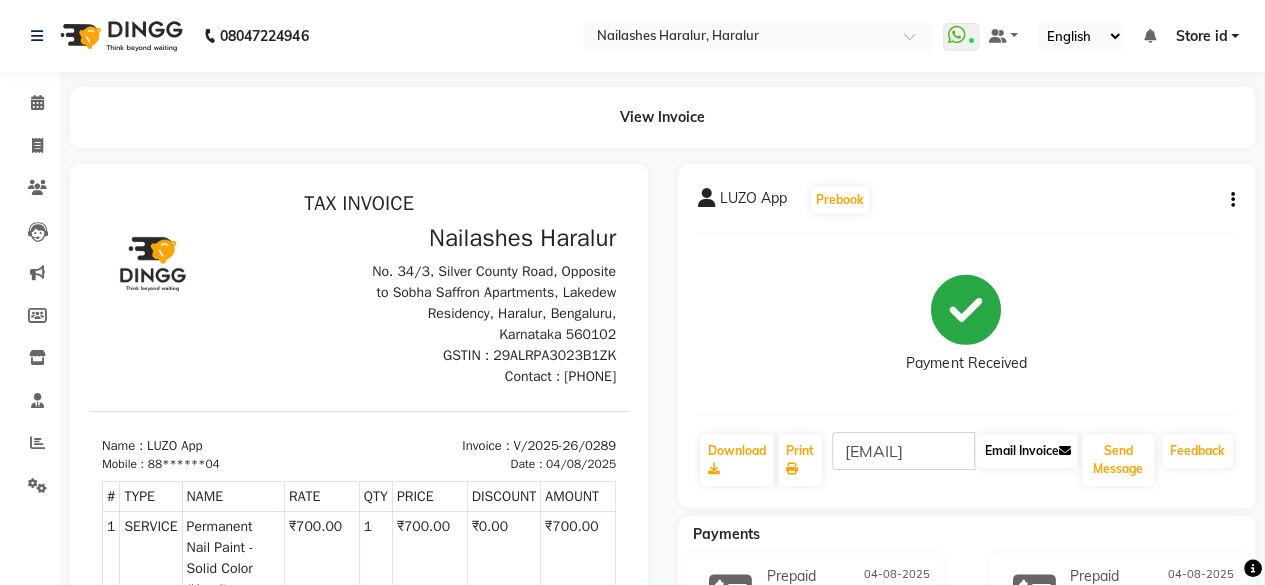 scroll, scrollTop: 0, scrollLeft: 0, axis: both 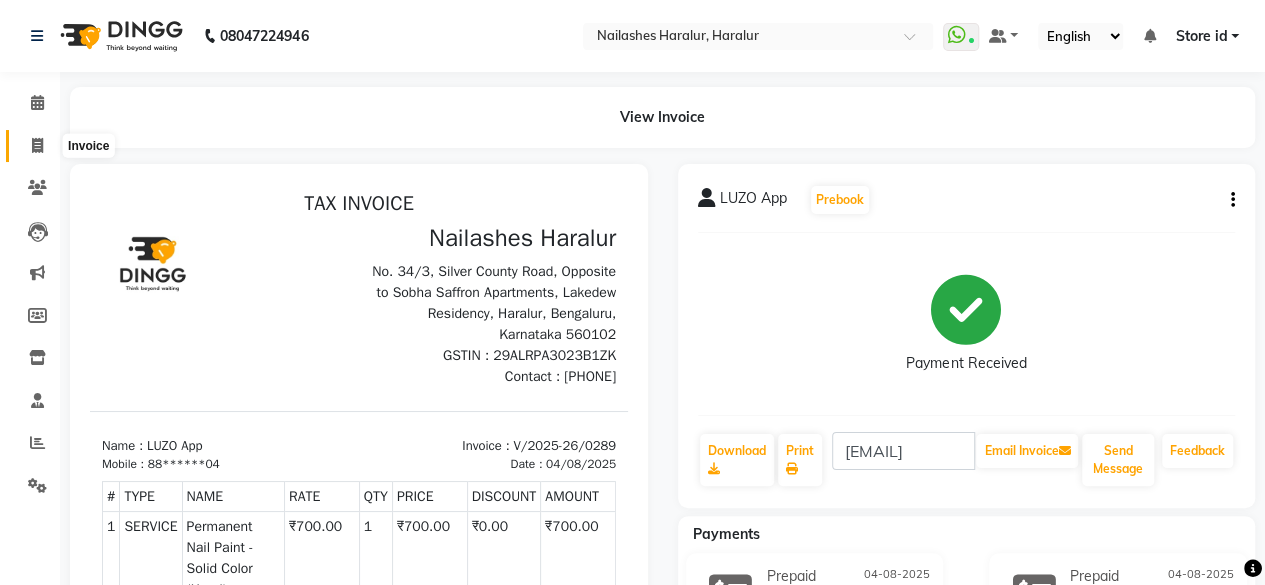 click 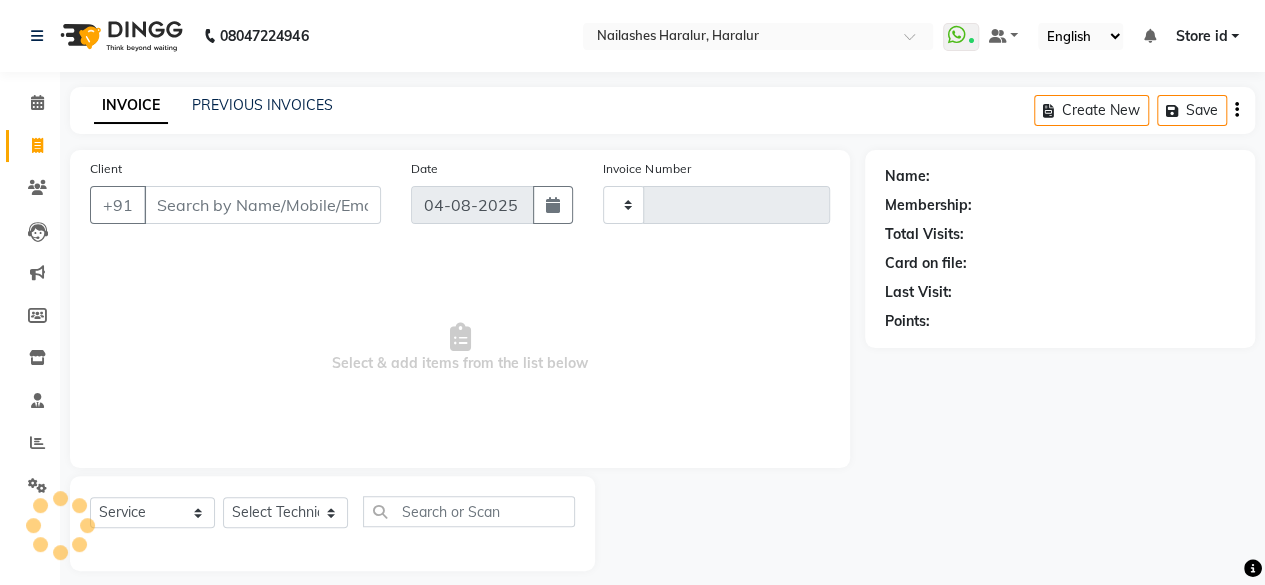 scroll, scrollTop: 15, scrollLeft: 0, axis: vertical 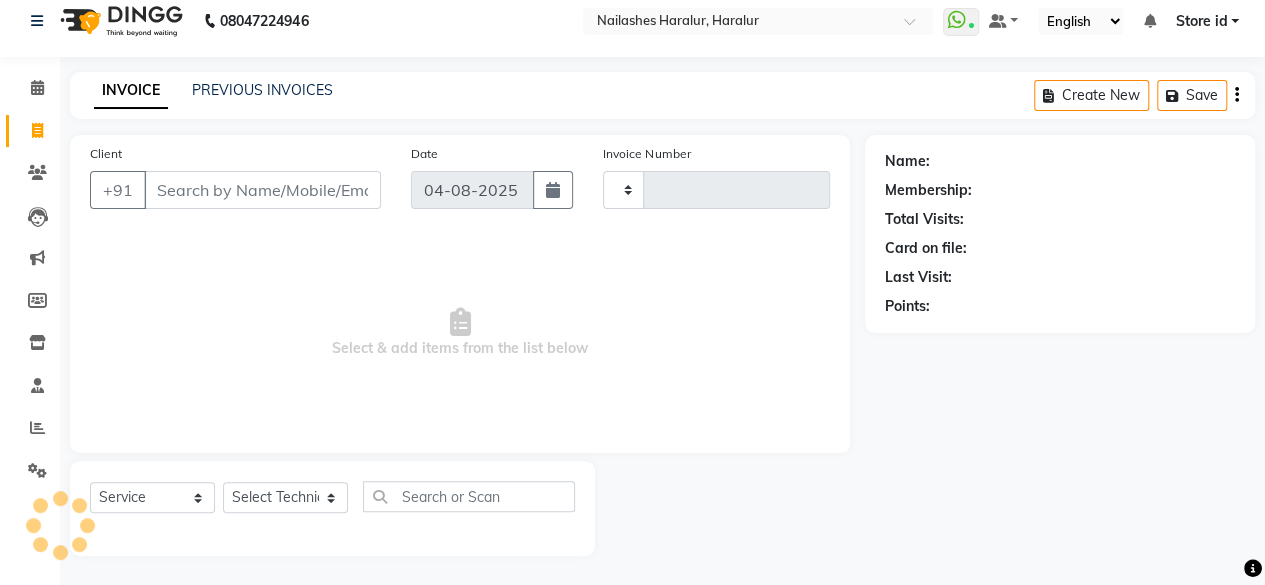 type on "0290" 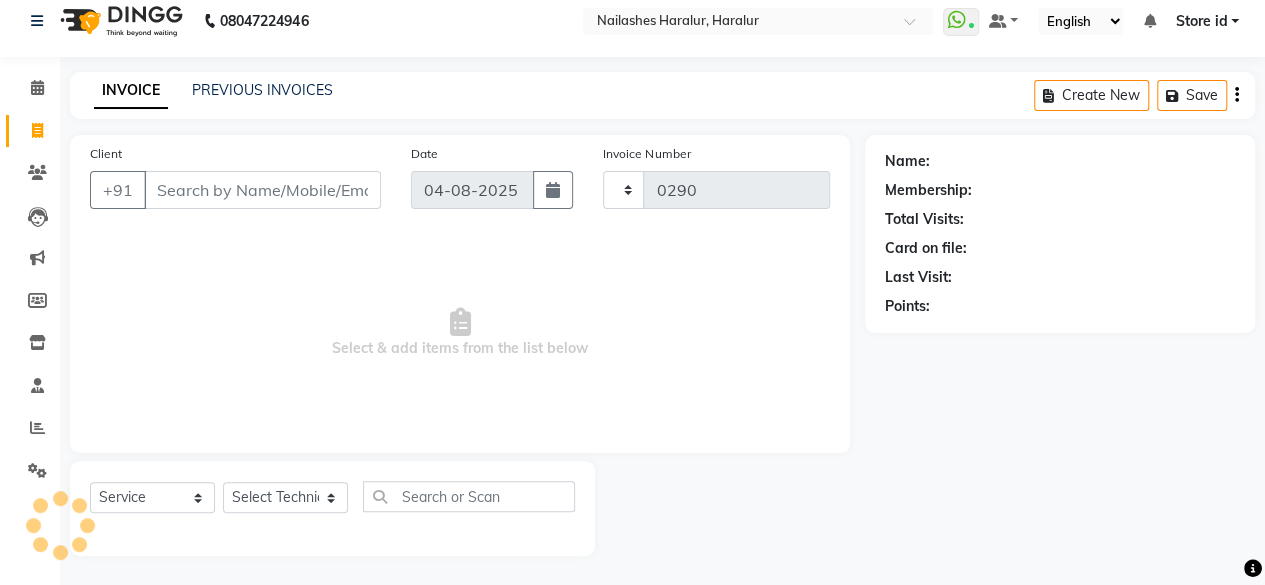 select on "8259" 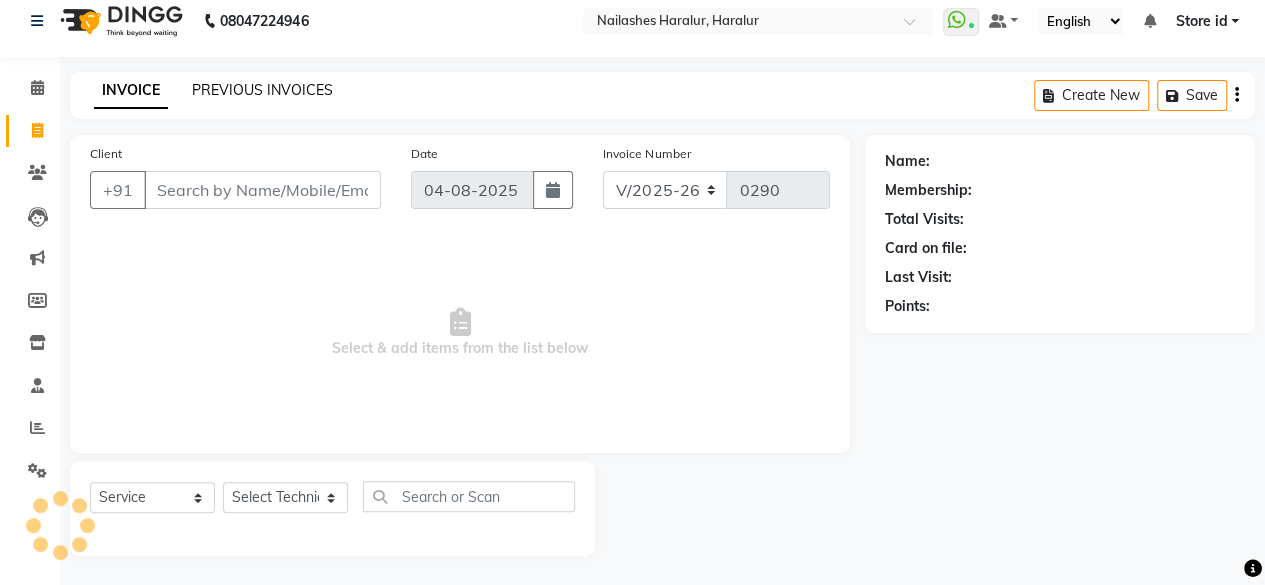 click on "PREVIOUS INVOICES" 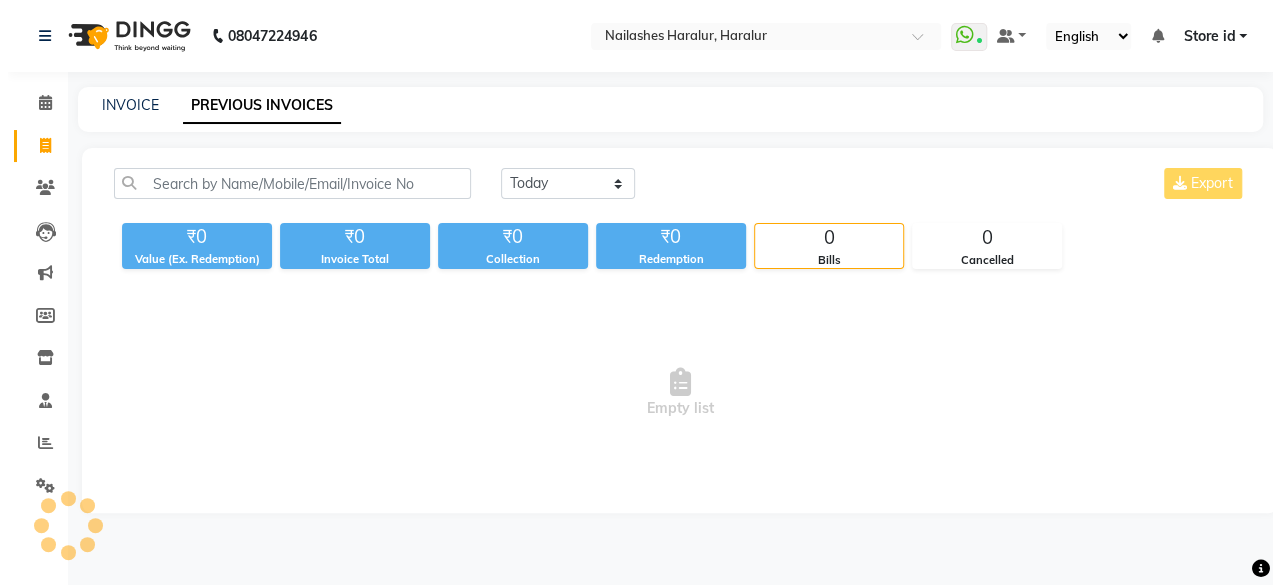 scroll, scrollTop: 0, scrollLeft: 0, axis: both 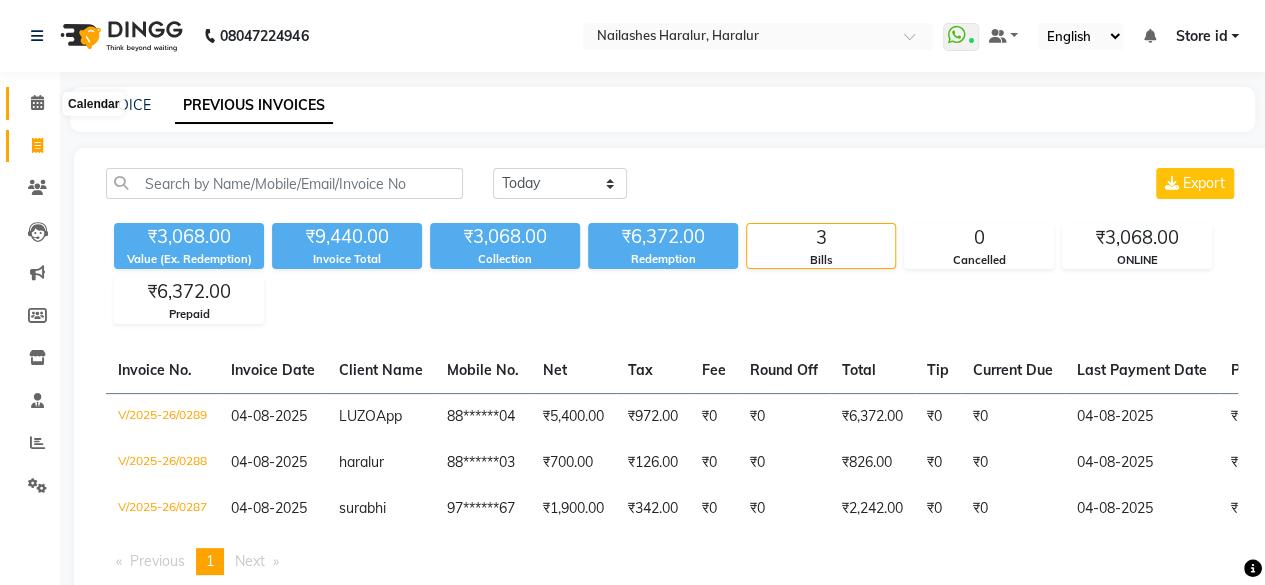 click 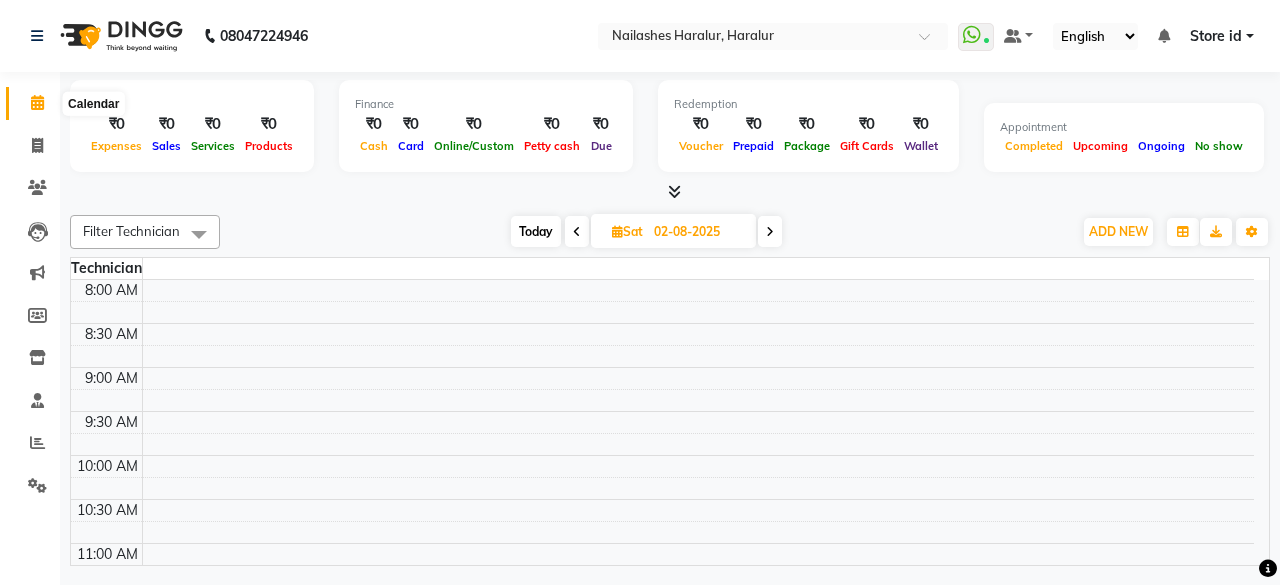 click 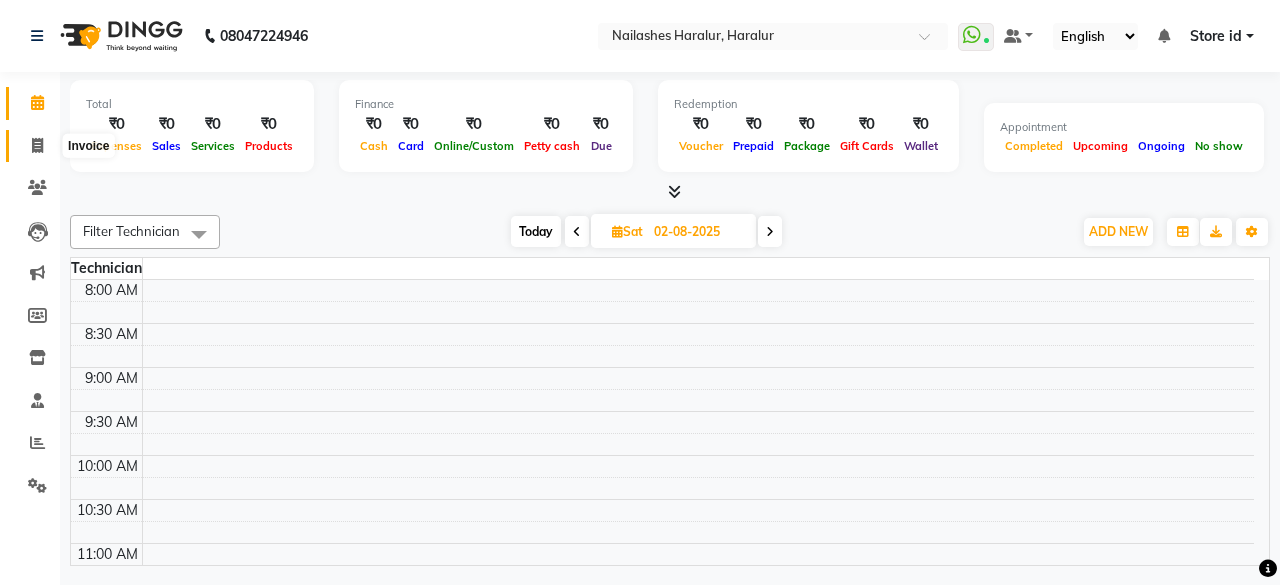 click 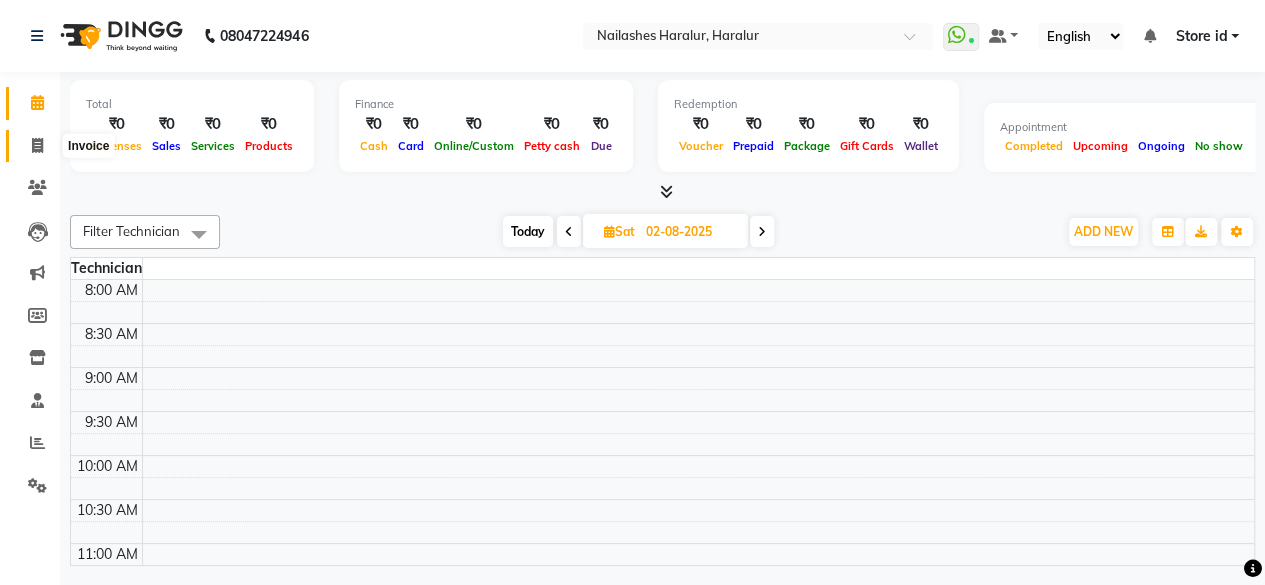 select on "service" 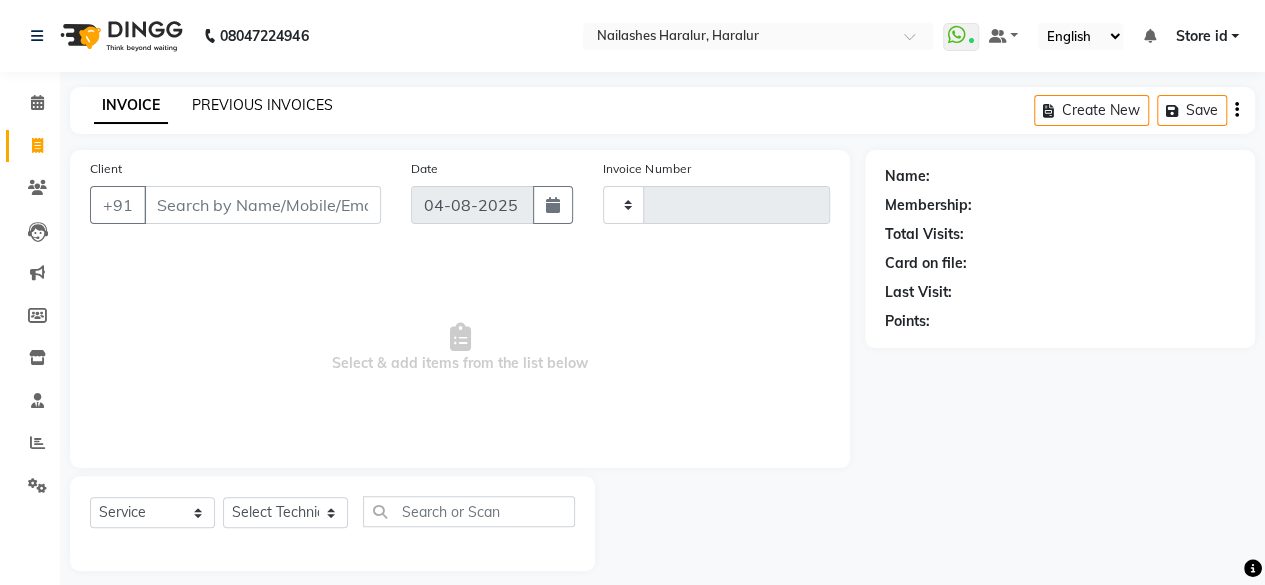 click on "PREVIOUS INVOICES" 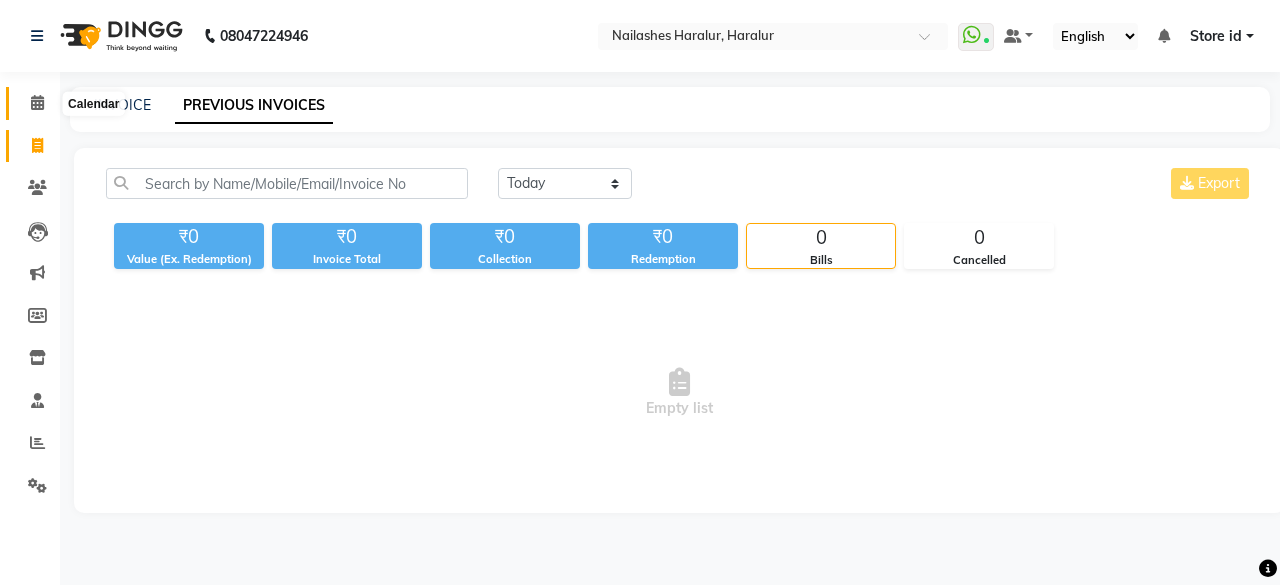 click 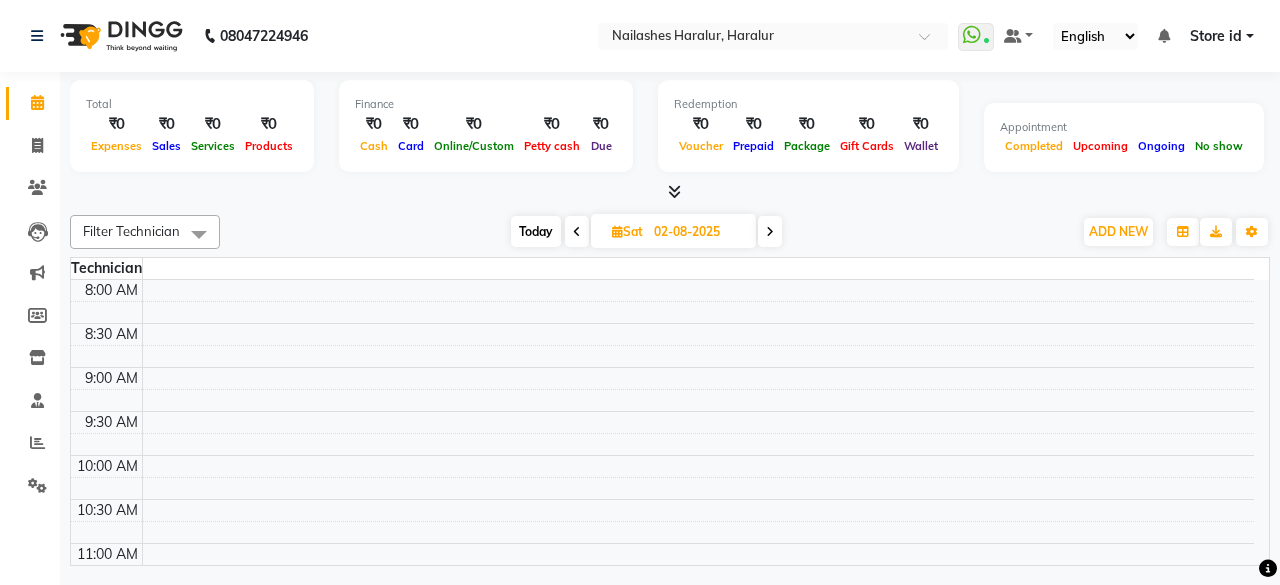 click on "Total  ₹0  Expenses ₹0  Sales ₹0  Services ₹0  Products Finance  ₹0  Cash ₹0  Card ₹0  Online/Custom ₹0 Petty cash ₹0 Due  Redemption  ₹0 Voucher ₹0 Prepaid ₹0 Package ₹0  Gift Cards ₹0  Wallet  Appointment  Completed Upcoming Ongoing No show  Other sales  ₹0  Packages ₹0  Memberships ₹0  Vouchers ₹0  Prepaids ₹0  Gift Cards" at bounding box center (670, 129) 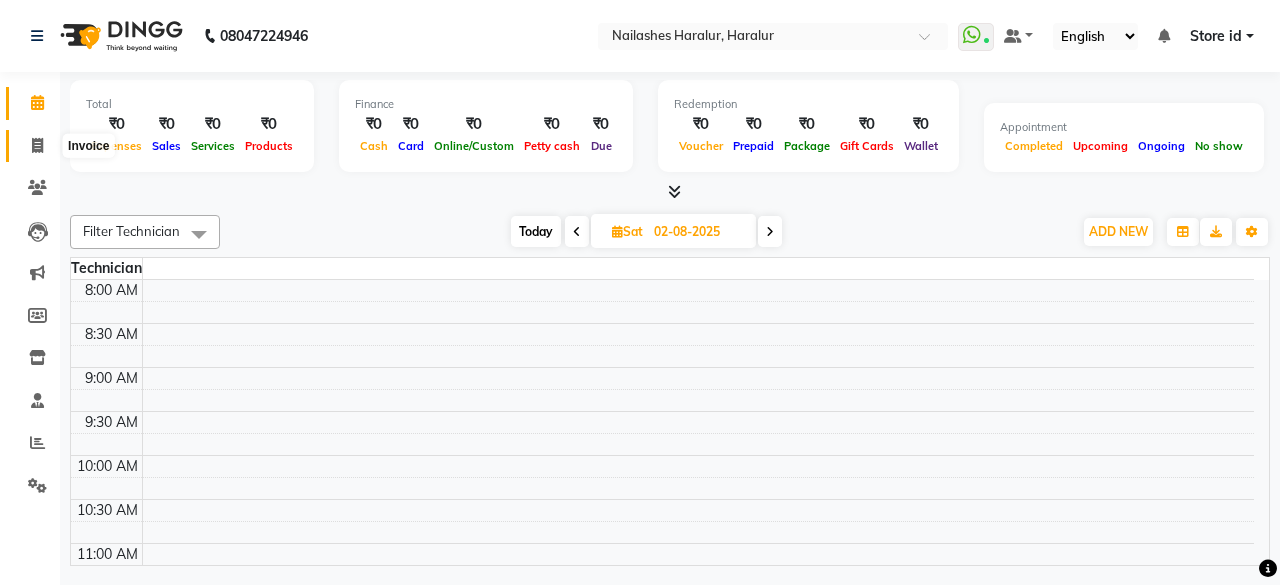 click 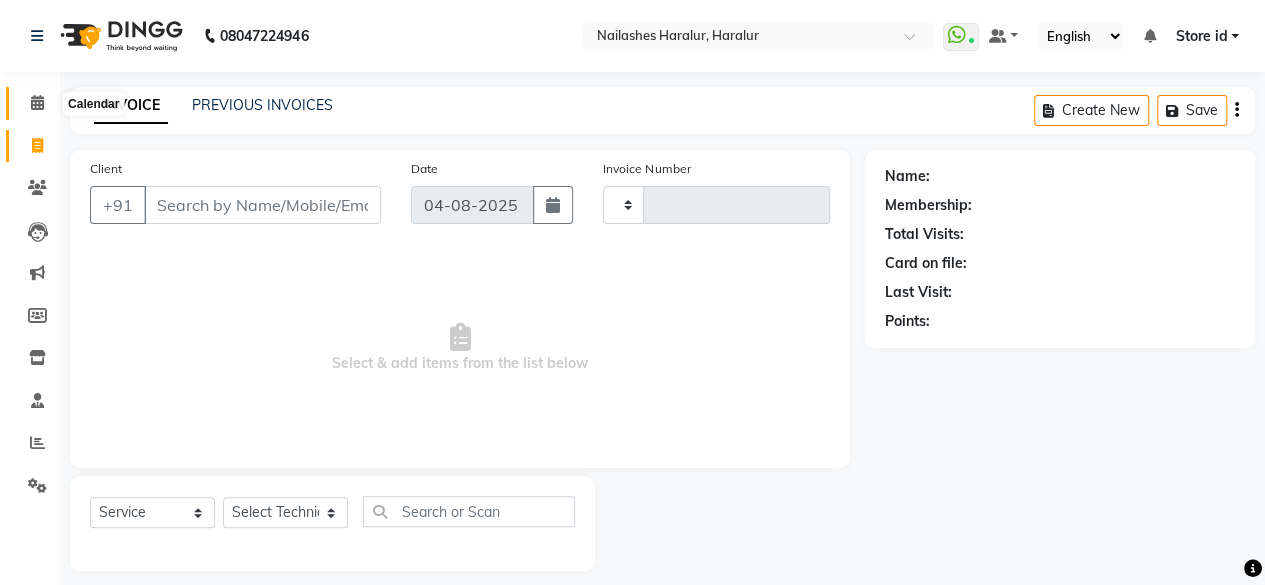 click 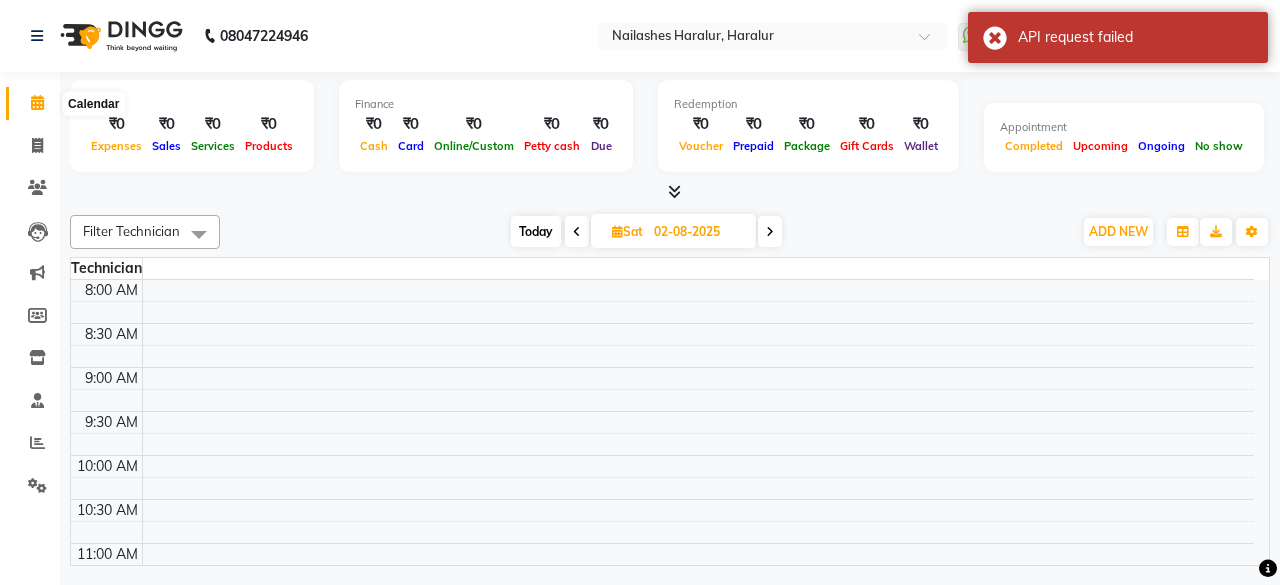 click 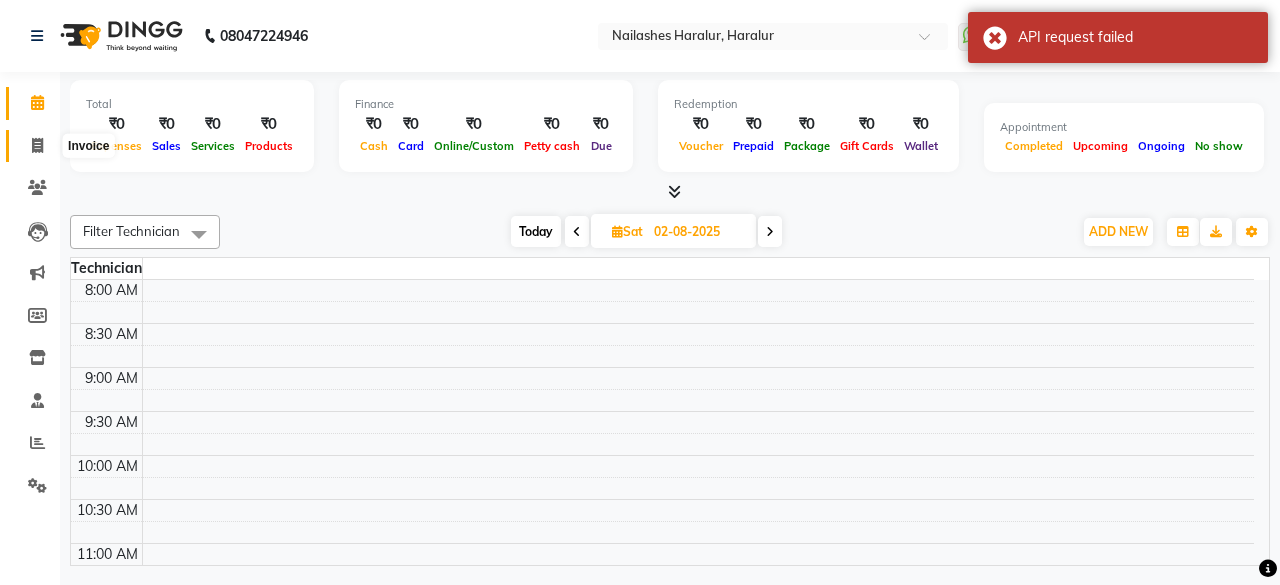 click 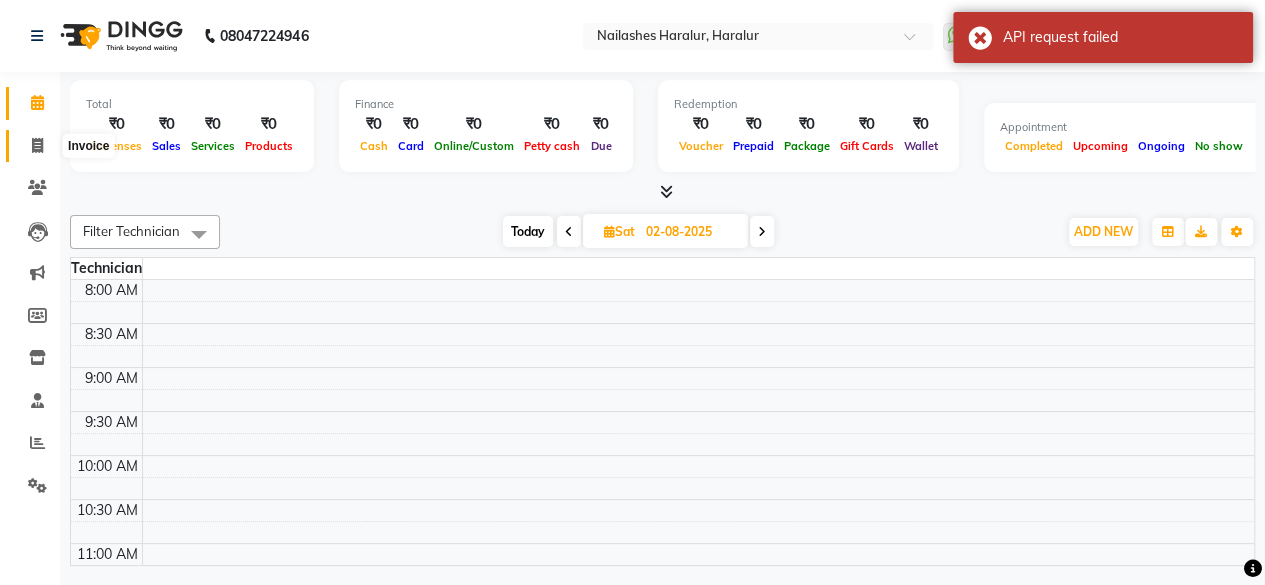select on "service" 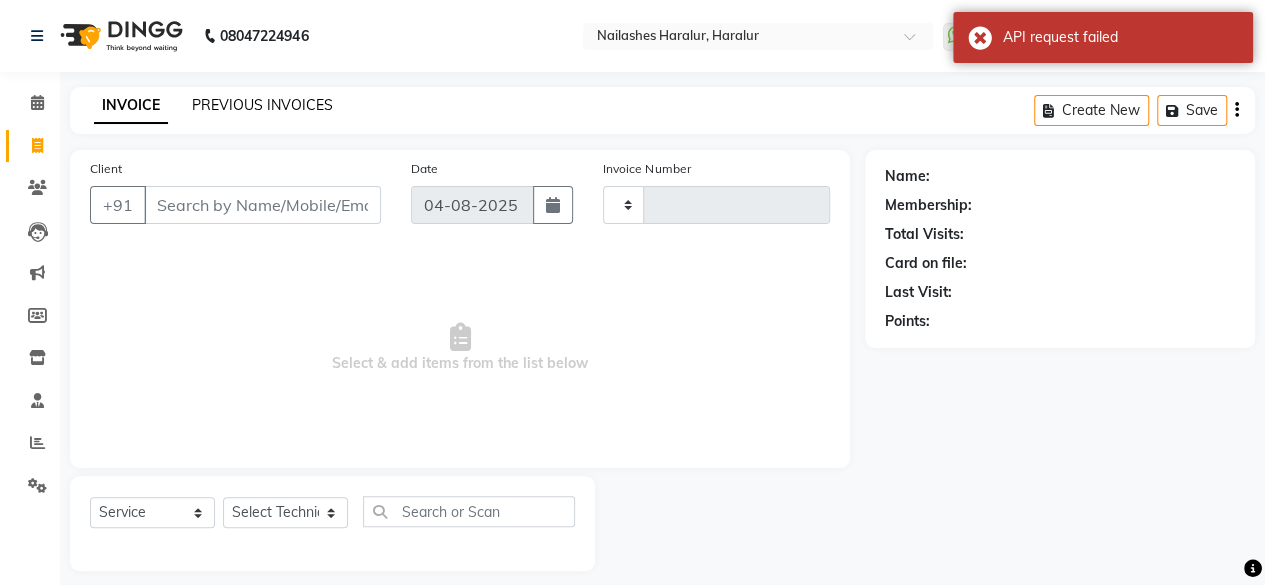 click on "PREVIOUS INVOICES" 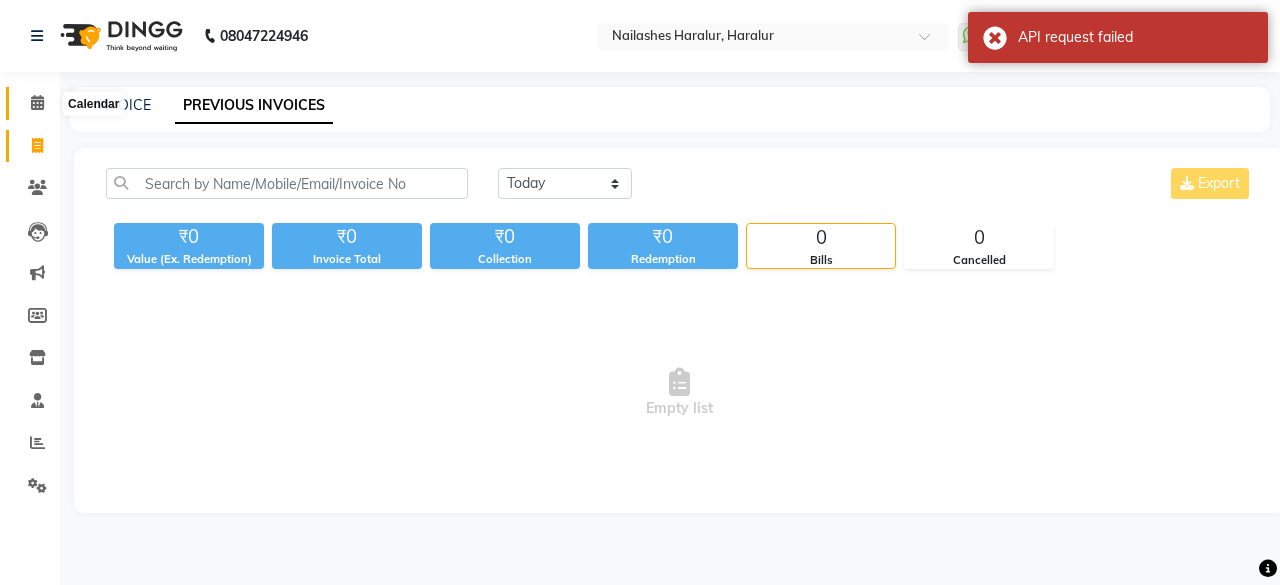 click 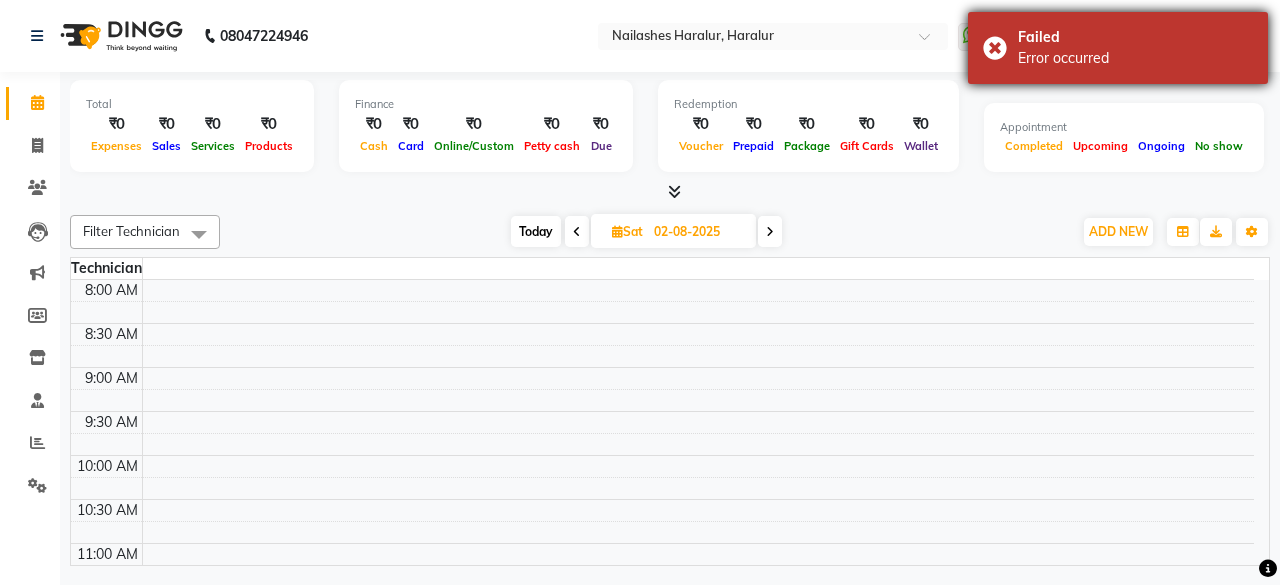 click on "Failed   Error occurred" at bounding box center (1118, 48) 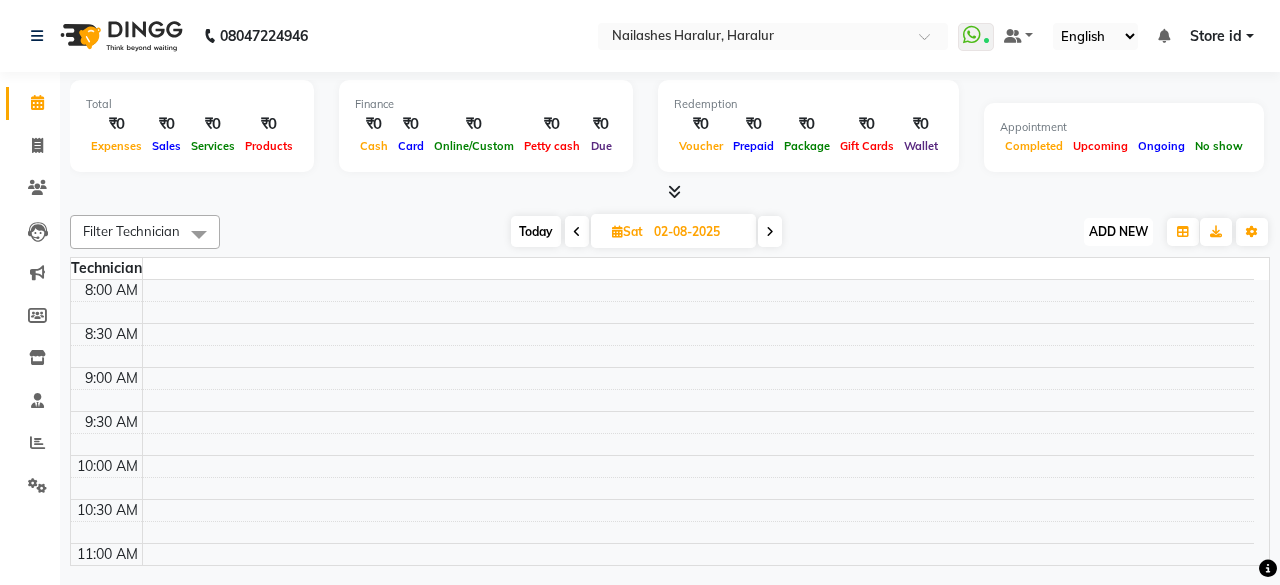 click on "ADD NEW" at bounding box center [1118, 231] 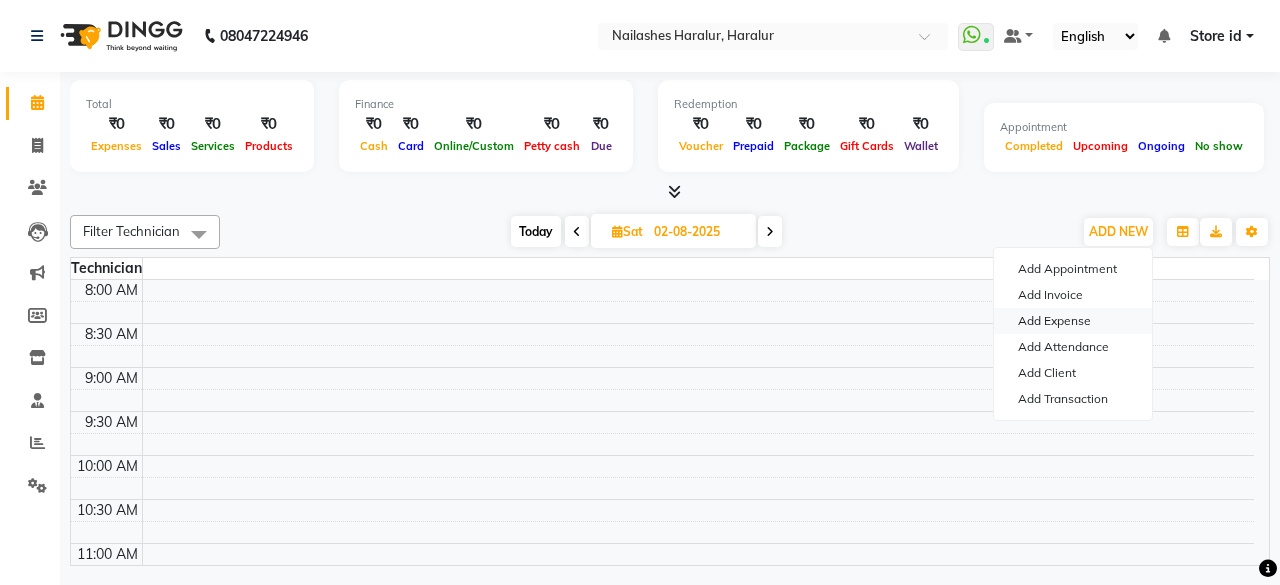 click on "Add Expense" at bounding box center [1073, 321] 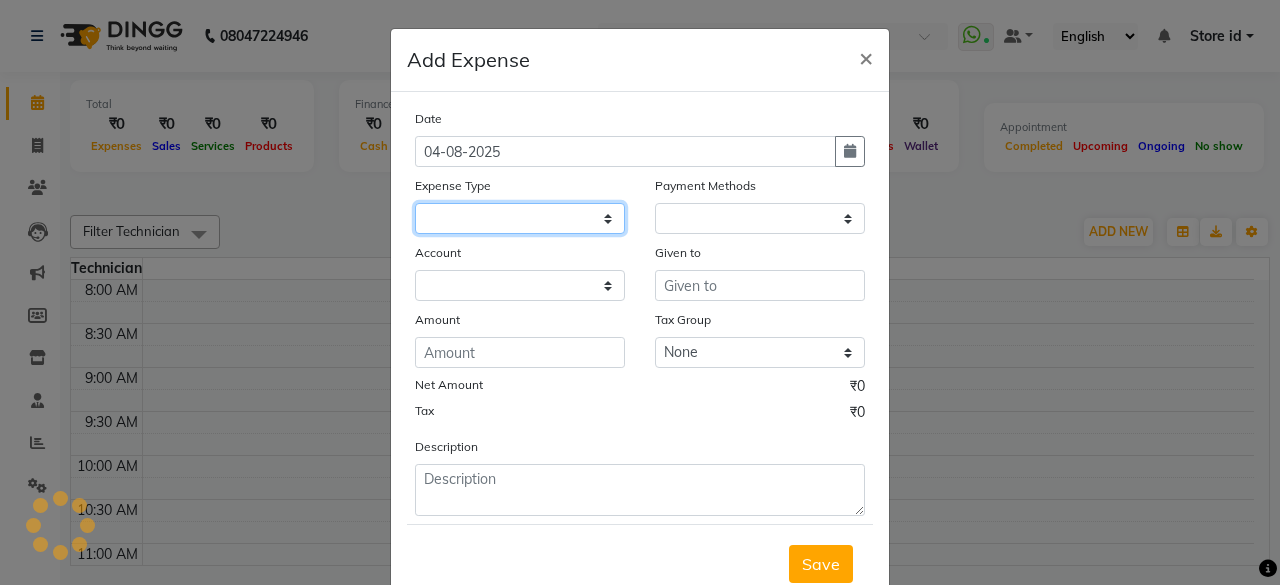 click 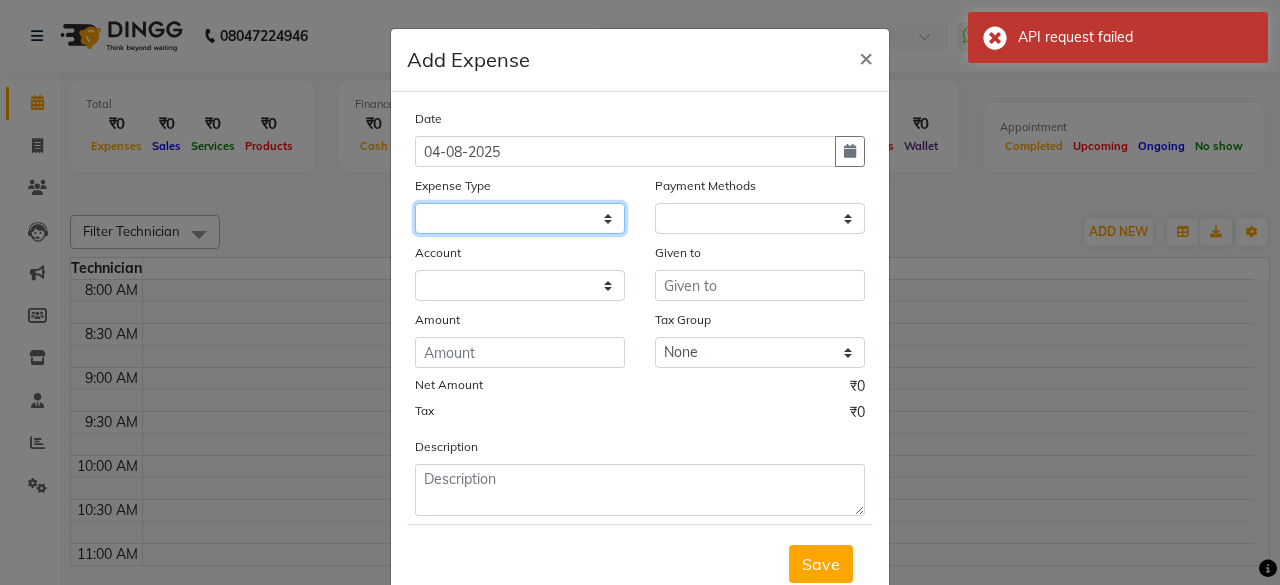 click 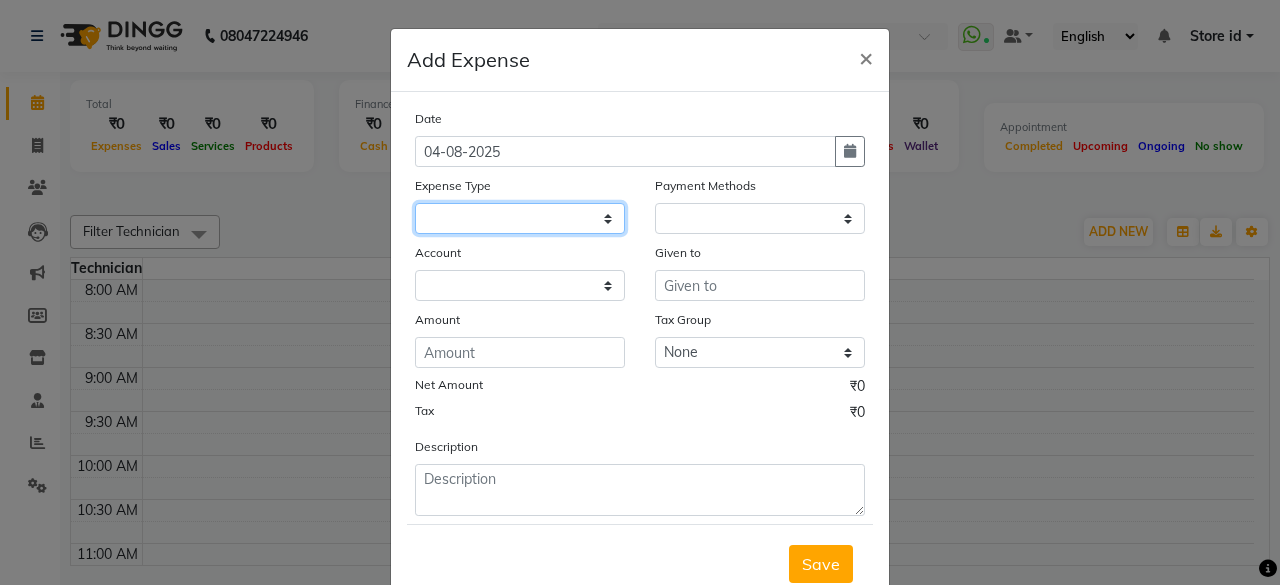 click 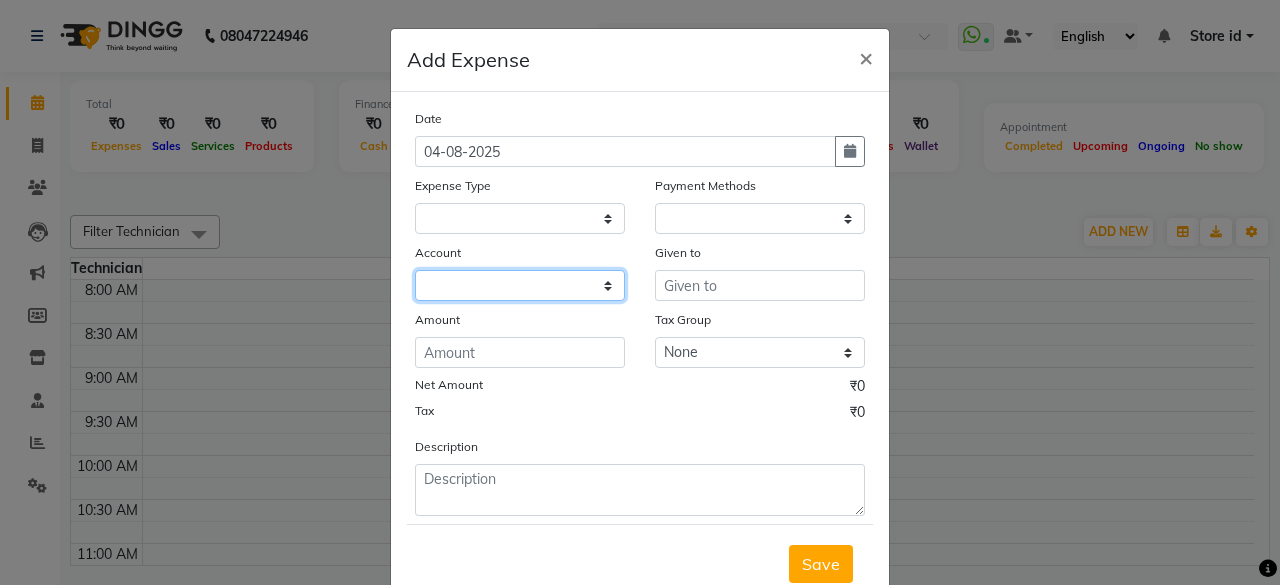 click 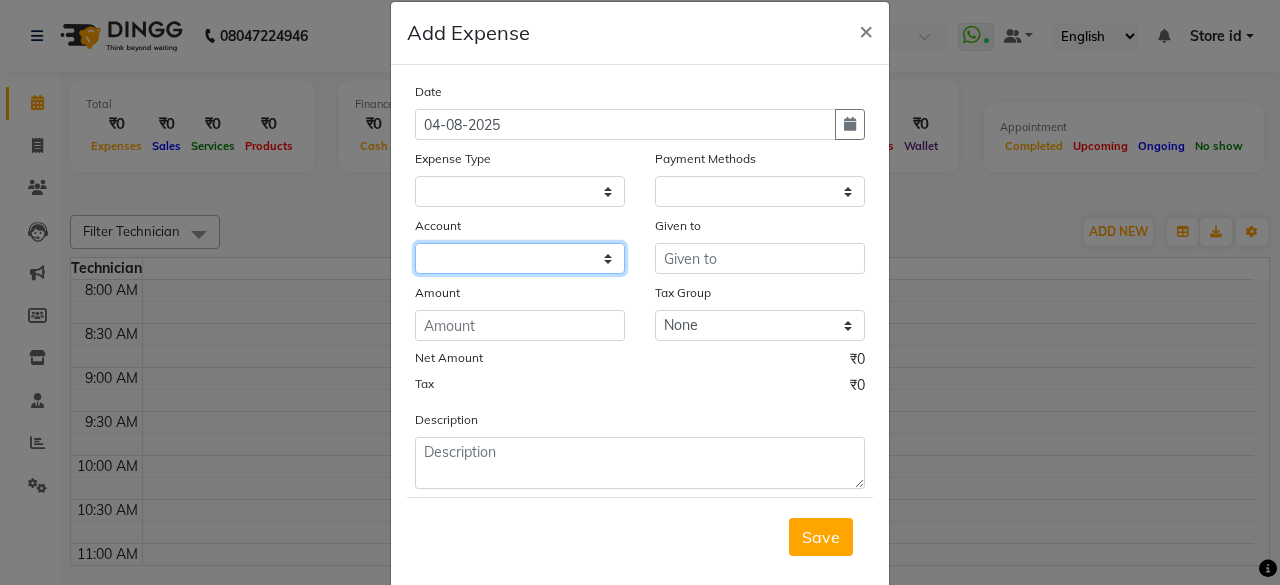 scroll, scrollTop: 30, scrollLeft: 0, axis: vertical 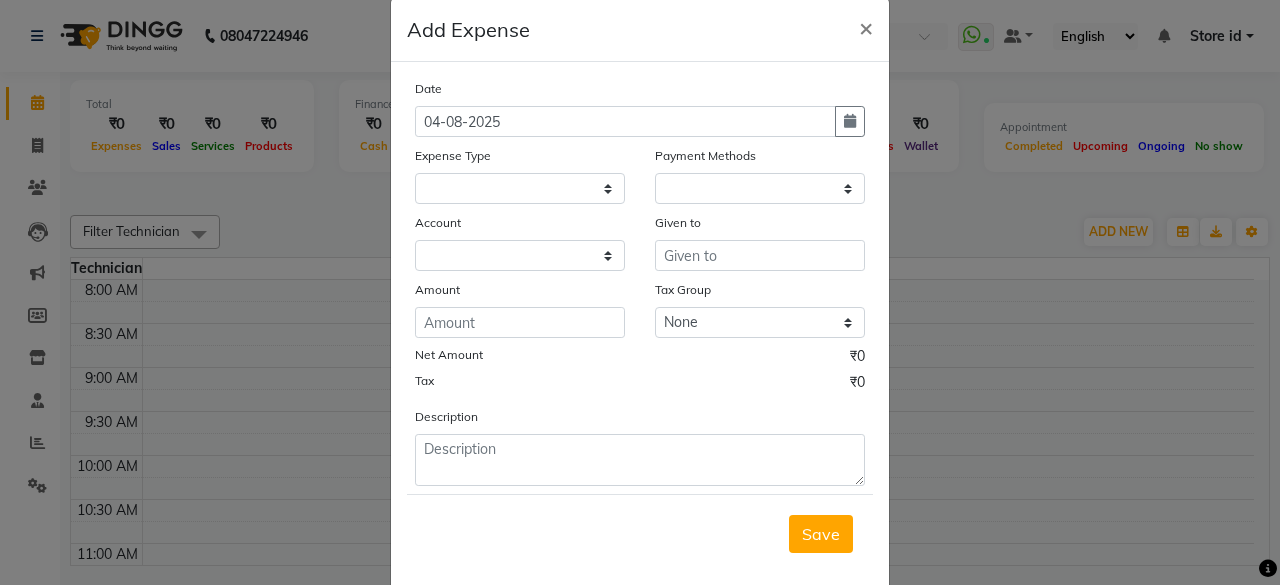 click on "Add Expense  × Date 04-08-2025 Expense Type Payment Methods Account Given to Amount Tax Group None Net Amount ₹0 Tax ₹0 Description  Save" 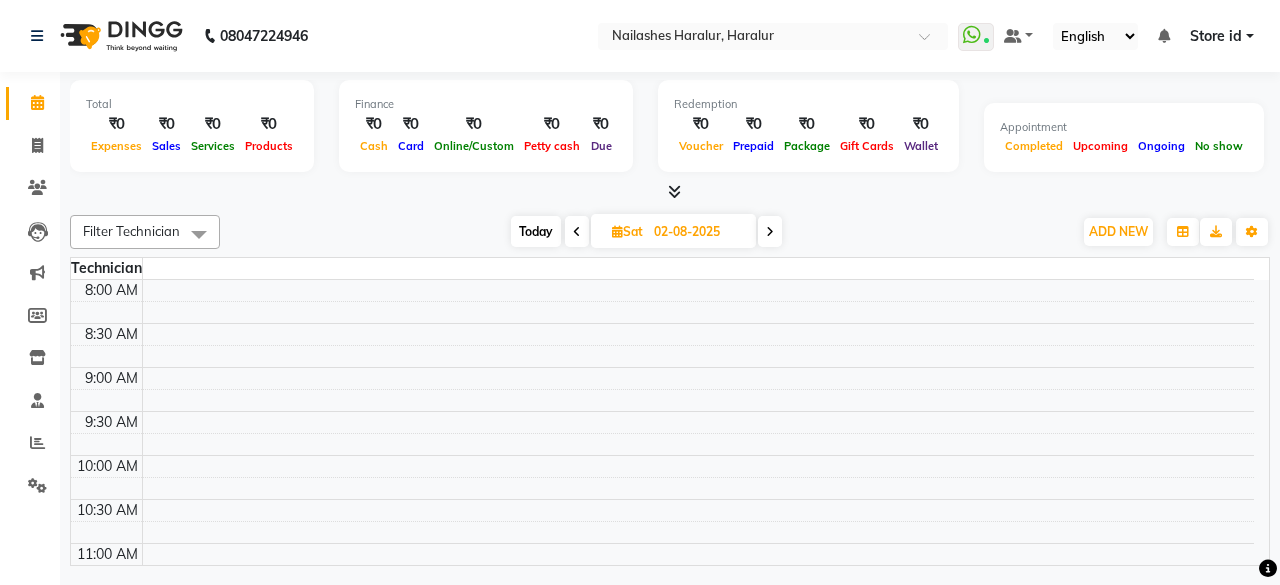 click on "Total  ₹0  Expenses ₹0  Sales ₹0  Services ₹0  Products Finance  ₹0  Cash ₹0  Card ₹0  Online/Custom ₹0 Petty cash ₹0 Due  Redemption  ₹0 Voucher ₹0 Prepaid ₹0 Package ₹0  Gift Cards ₹0  Wallet  Appointment  Completed Upcoming Ongoing No show  Other sales  ₹0  Packages ₹0  Memberships ₹0  Vouchers ₹0  Prepaids ₹0  Gift Cards Filter Technician No data available Today  Sat 02-08-[YEAR] Toggle Dropdown Add Appointment Add Invoice Add Expense Add Attendance Add Client Add Transaction Toggle Dropdown Add Appointment Add Invoice Add Expense Add Attendance Add Client ADD NEW Toggle Dropdown Add Appointment Add Invoice Add Expense Add Attendance Add Client Add Transaction Filter Technician No data available Group By  Staff View   Room View  View as Vertical  Vertical - Week View  Horizontal  Horizontal - Week View  List  Toggle Dropdown Calendar Settings Manage Tags   Arrange Technicians   Reset Technicians  Full Screen  Show Available Stylist  Appointment Form Zoom 100% 6" 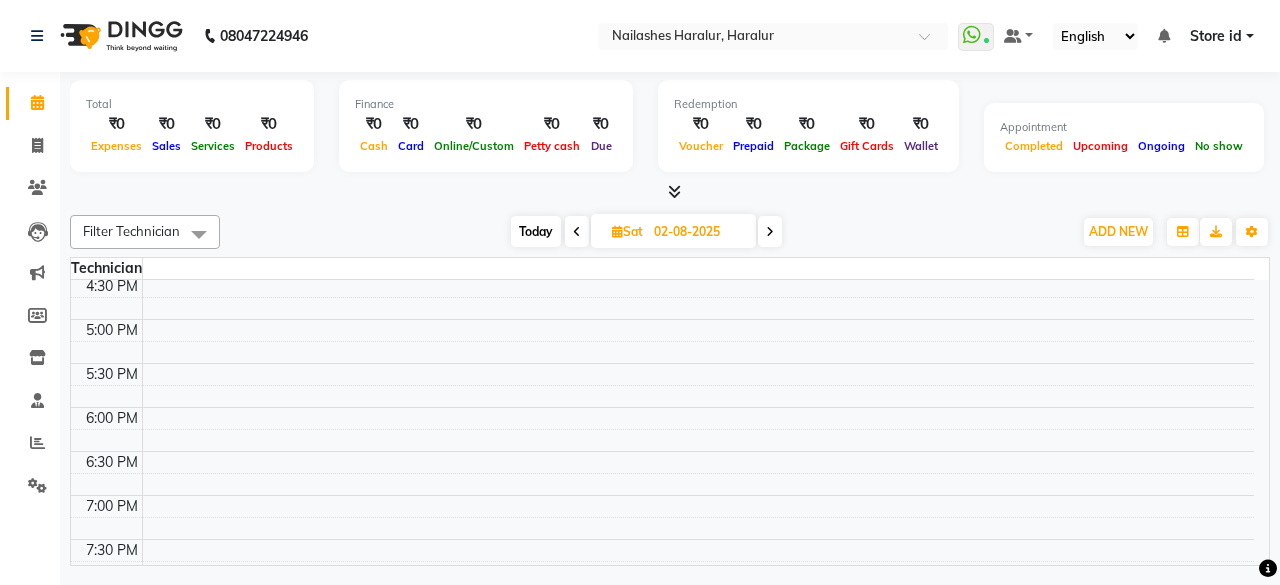 scroll, scrollTop: 752, scrollLeft: 0, axis: vertical 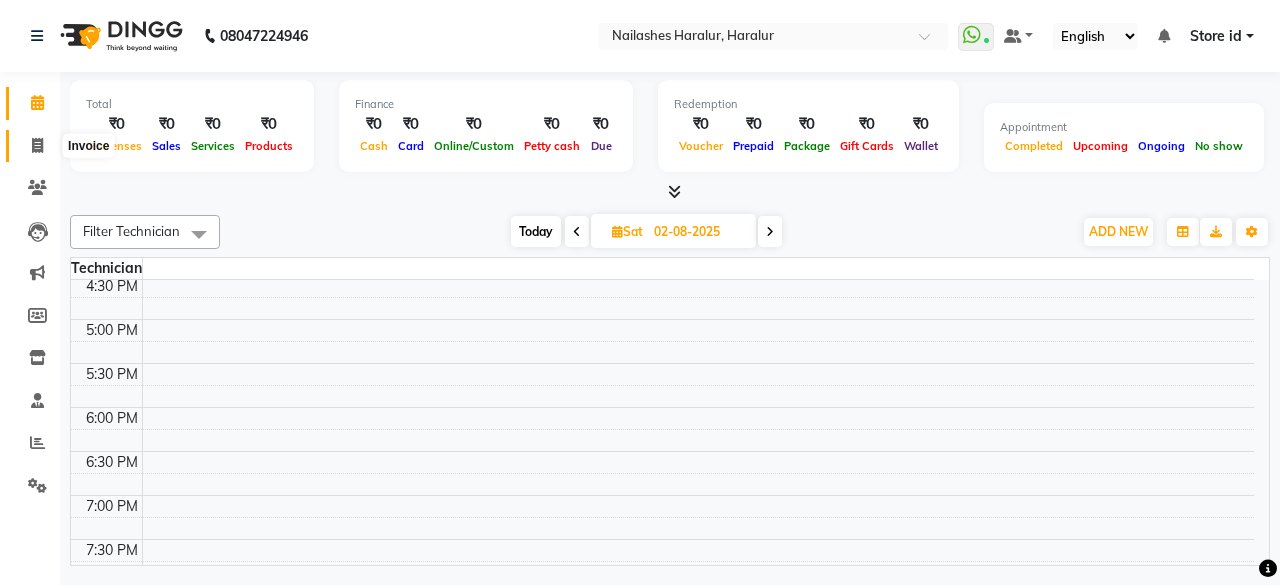 click 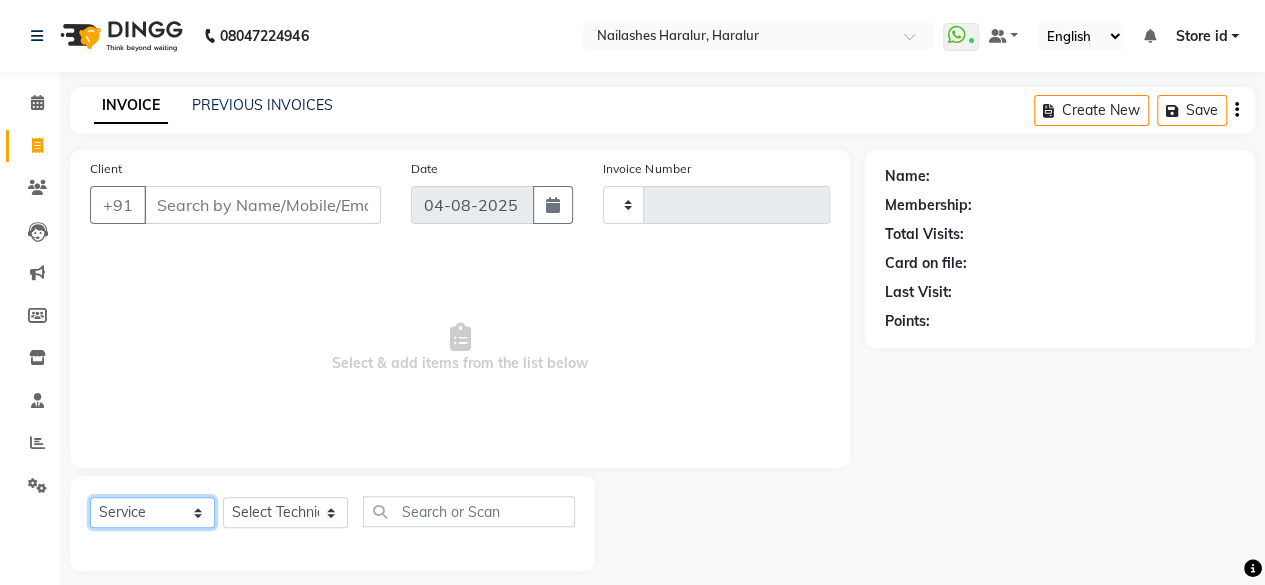 click on "Select  Service  Product  Membership  Package Voucher Prepaid Gift Card" 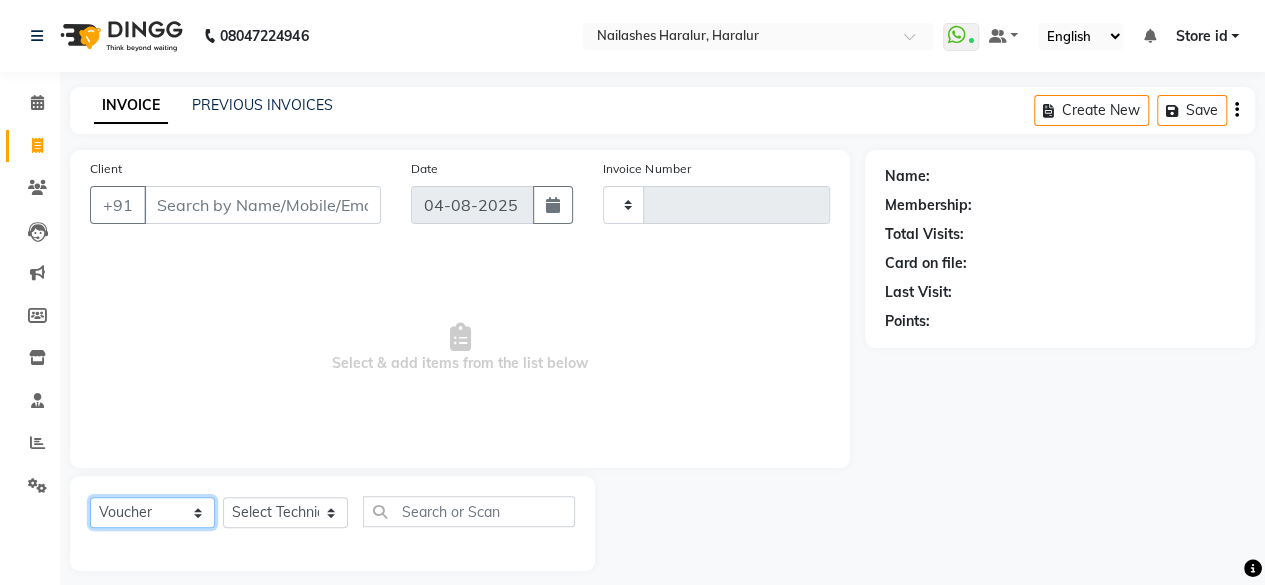 click on "Select  Service  Product  Membership  Package Voucher Prepaid Gift Card" 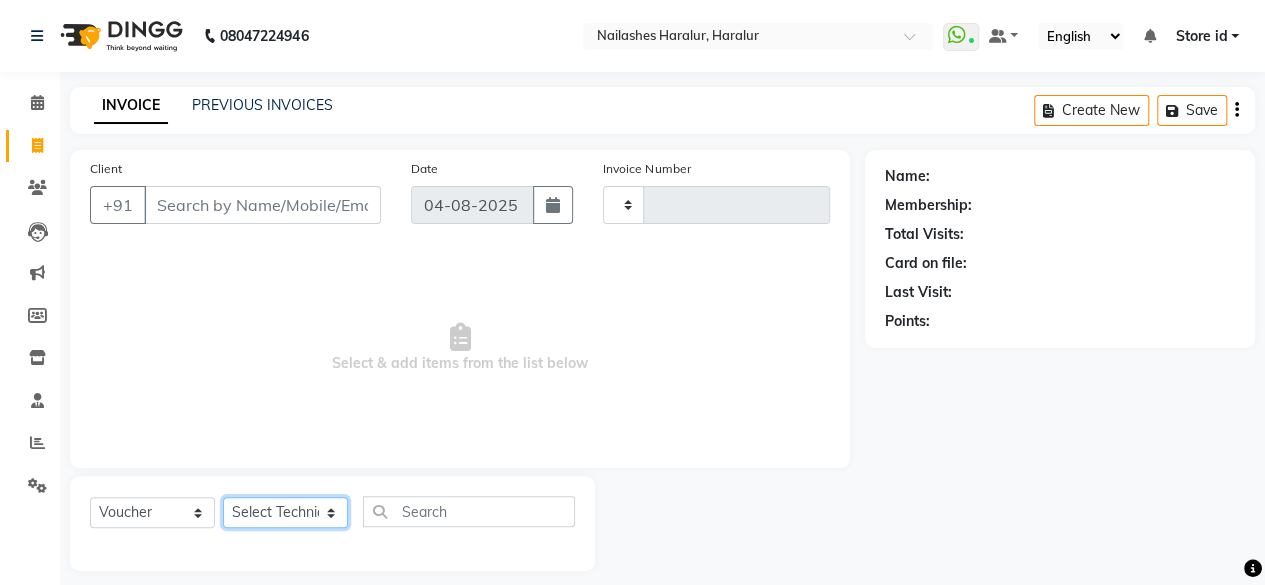 click on "Select Technician" 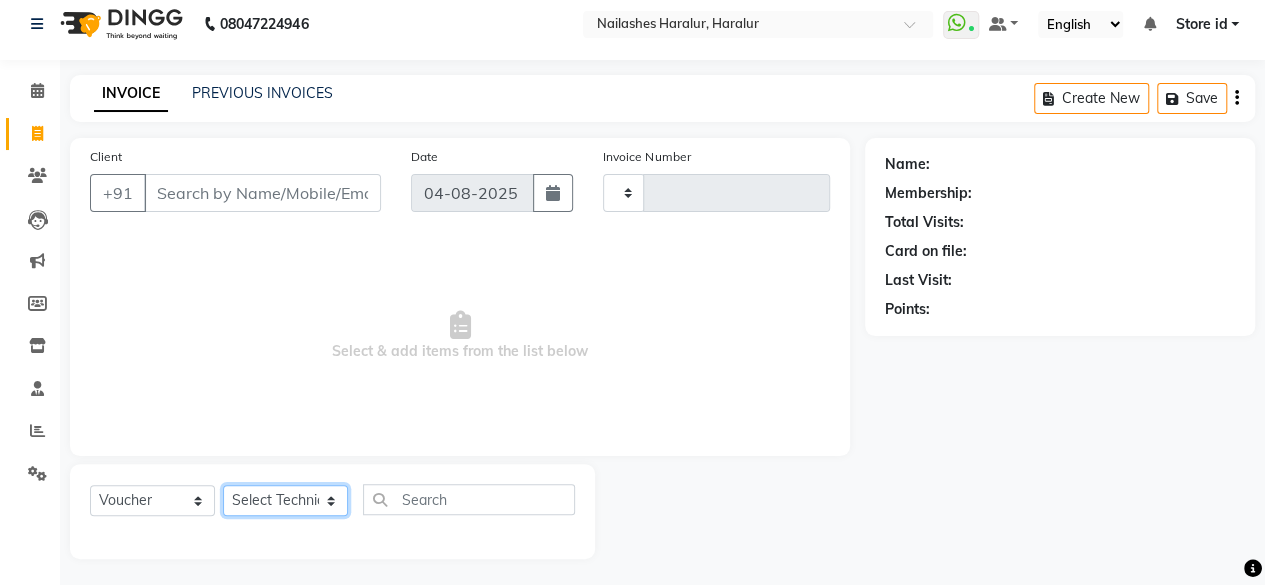 scroll, scrollTop: 15, scrollLeft: 0, axis: vertical 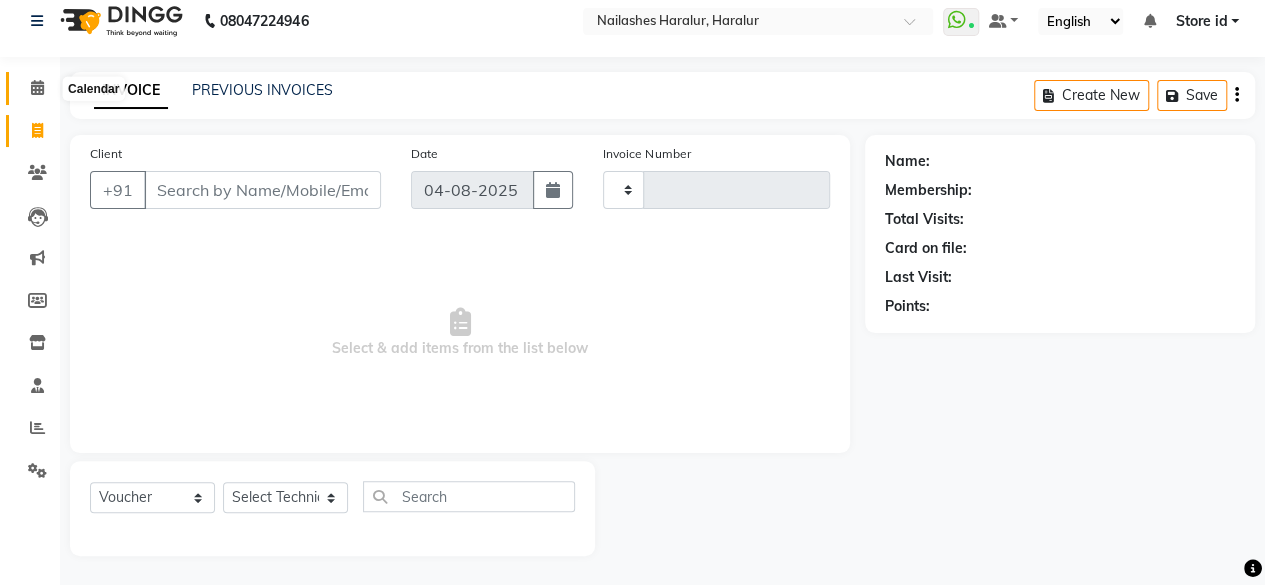 click 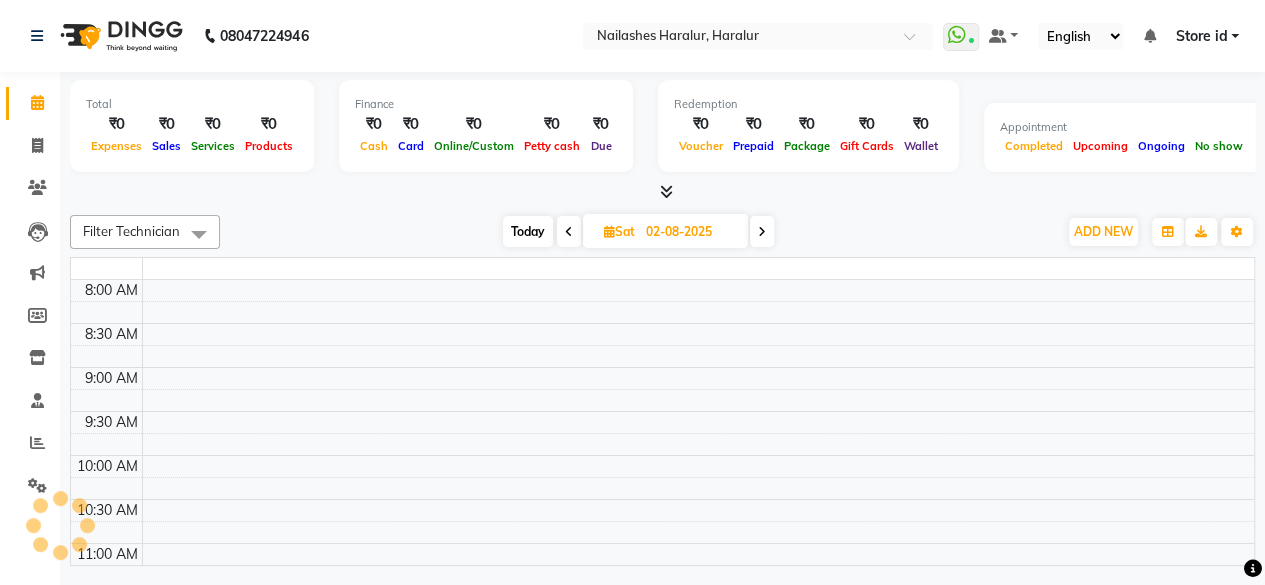 scroll, scrollTop: 0, scrollLeft: 0, axis: both 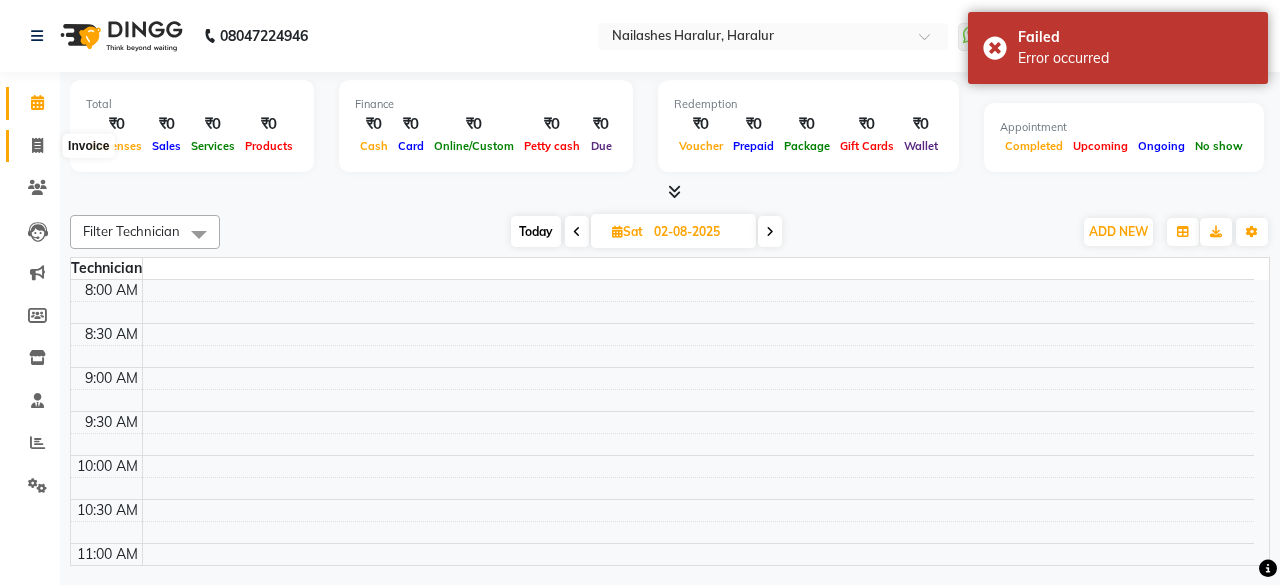click 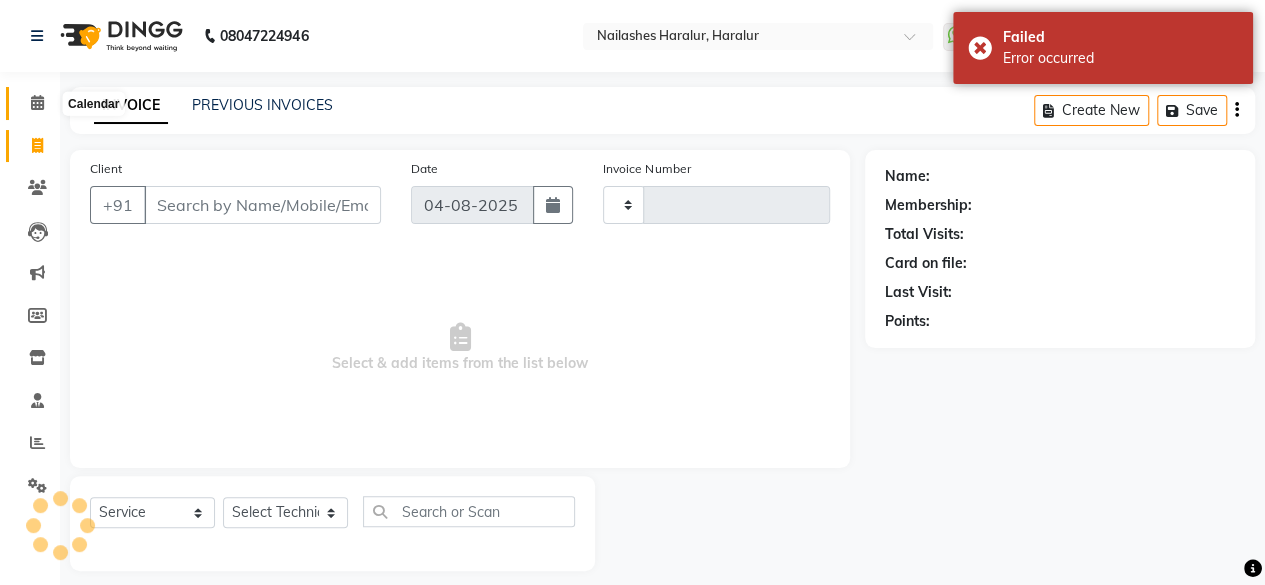 click 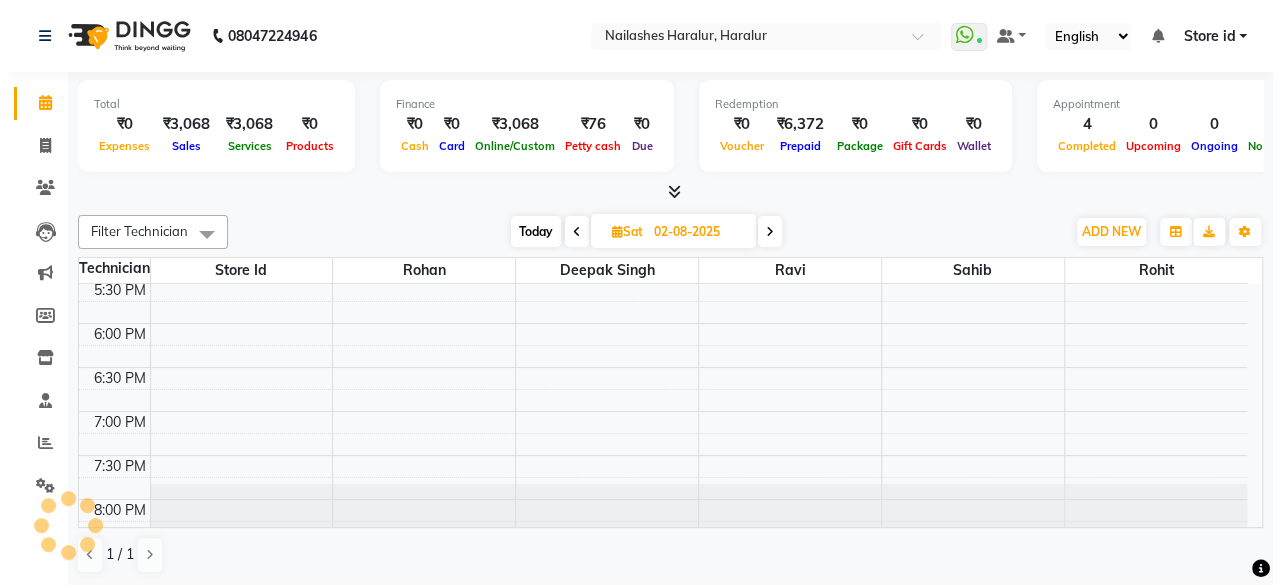 scroll, scrollTop: 0, scrollLeft: 0, axis: both 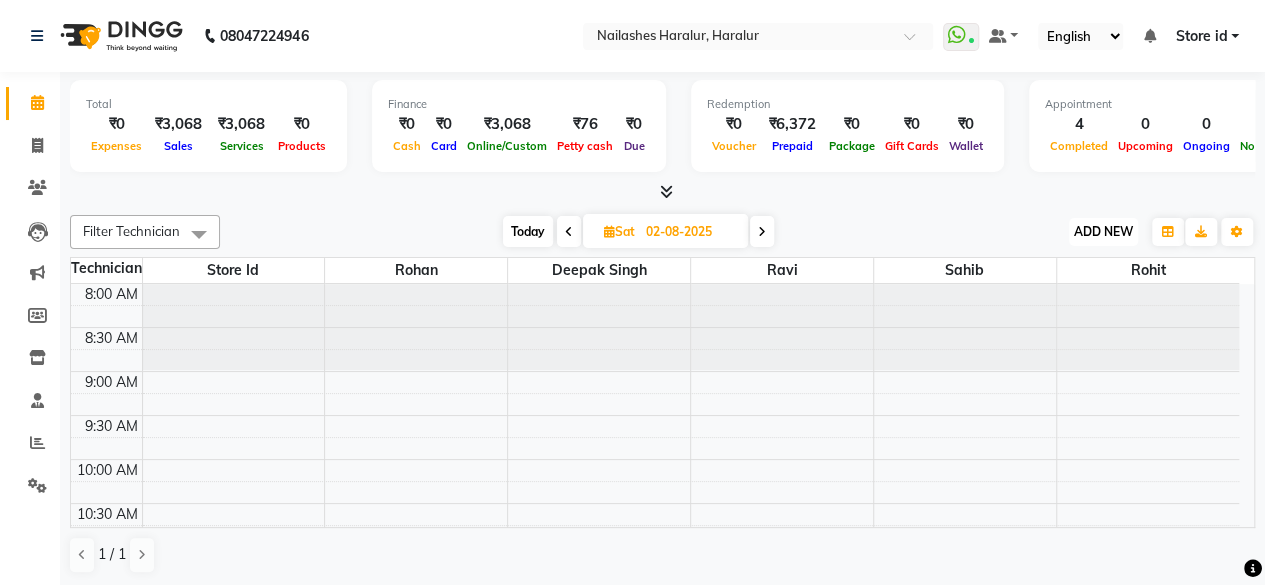 click on "ADD NEW Toggle Dropdown" at bounding box center (1103, 232) 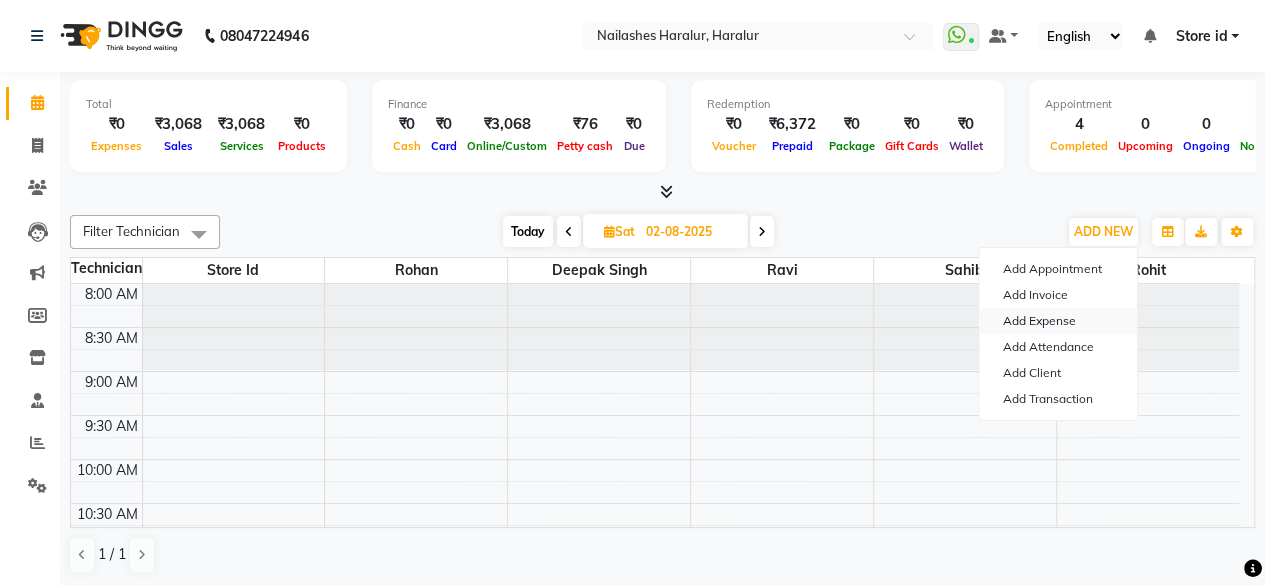 click on "Add Expense" at bounding box center [1058, 321] 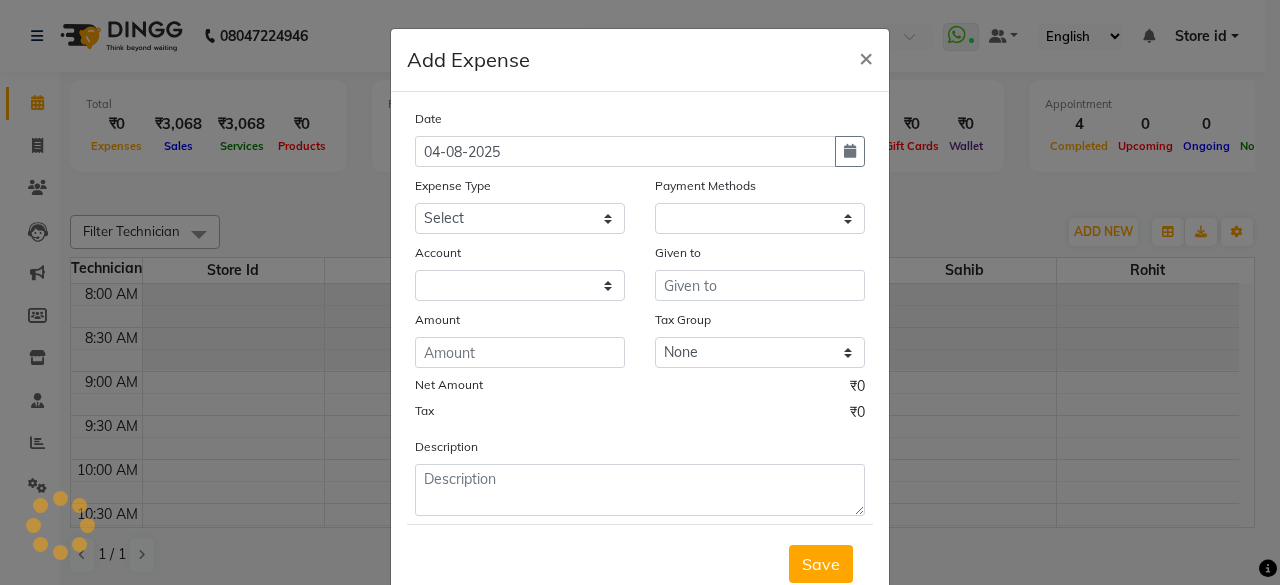 select on "1" 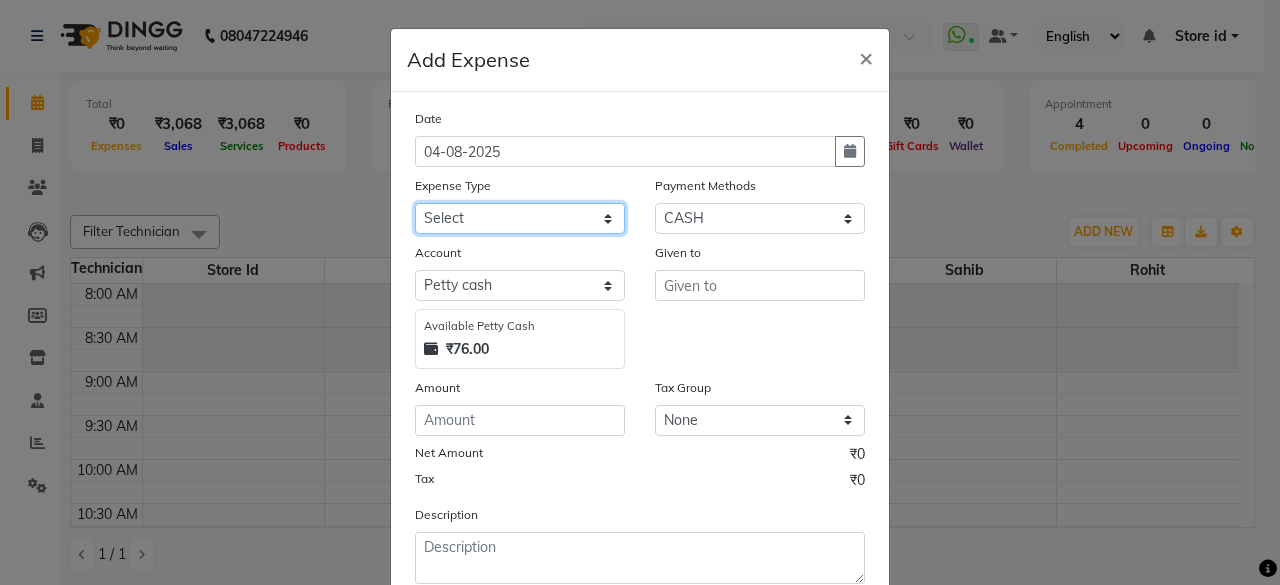 click on "Select acetone Advance Salary bank deposite BBMP Beauty products Bed charges BIRTHDAY CAKE Bonus Carpenter CASH EXPENSE VOUCHER Cash handover chocolate for store cleaning things Client Refreshment coconut water for clients COFFEE coffee cup coffee powder Commission Conveyance Cotton Courier decoration Diesel for generator Donation Drinking Water Electricity Eyelashes return Face mask floor cleaner flowers daily garbage generator diesel green tea GST handover HANDWASH House Keeping Material House keeping Salary Incentive Internet Bill juice LAUNDRY Maintainance Marketing Medical Membership Milk Milk miscelleneous Naturals salon NEWSPAPER O T Other Pantry PETROL Phone Bill Plants plumber pooja items Porter priest Product Purchase product return Product sale puja items RAPIDO Refund Rent Shop Rent Staff Accommodation Royalty Salary Staff cab charges Staff dinner Staff Flight Ticket Staff  Hiring from another Branch Staff Snacks Stationary STORE OPENING CHARGE sugar sweets TEAM DINNER TIPS Tissue Transgender" 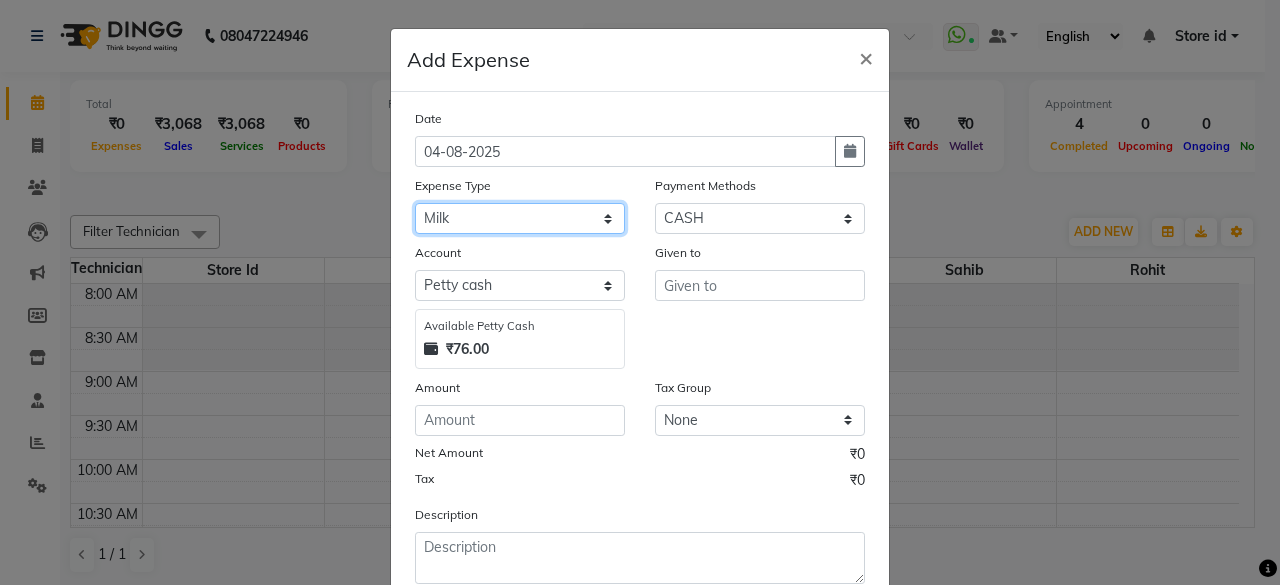 click on "Select acetone Advance Salary bank deposite BBMP Beauty products Bed charges BIRTHDAY CAKE Bonus Carpenter CASH EXPENSE VOUCHER Cash handover chocolate for store cleaning things Client Refreshment coconut water for clients COFFEE coffee cup coffee powder Commission Conveyance Cotton Courier decoration Diesel for generator Donation Drinking Water Electricity Eyelashes return Face mask floor cleaner flowers daily garbage generator diesel green tea GST handover HANDWASH House Keeping Material House keeping Salary Incentive Internet Bill juice LAUNDRY Maintainance Marketing Medical Membership Milk Milk miscelleneous Naturals salon NEWSPAPER O T Other Pantry PETROL Phone Bill Plants plumber pooja items Porter priest Product Purchase product return Product sale puja items RAPIDO Refund Rent Shop Rent Staff Accommodation Royalty Salary Staff cab charges Staff dinner Staff Flight Ticket Staff  Hiring from another Branch Staff Snacks Stationary STORE OPENING CHARGE sugar sweets TEAM DINNER TIPS Tissue Transgender" 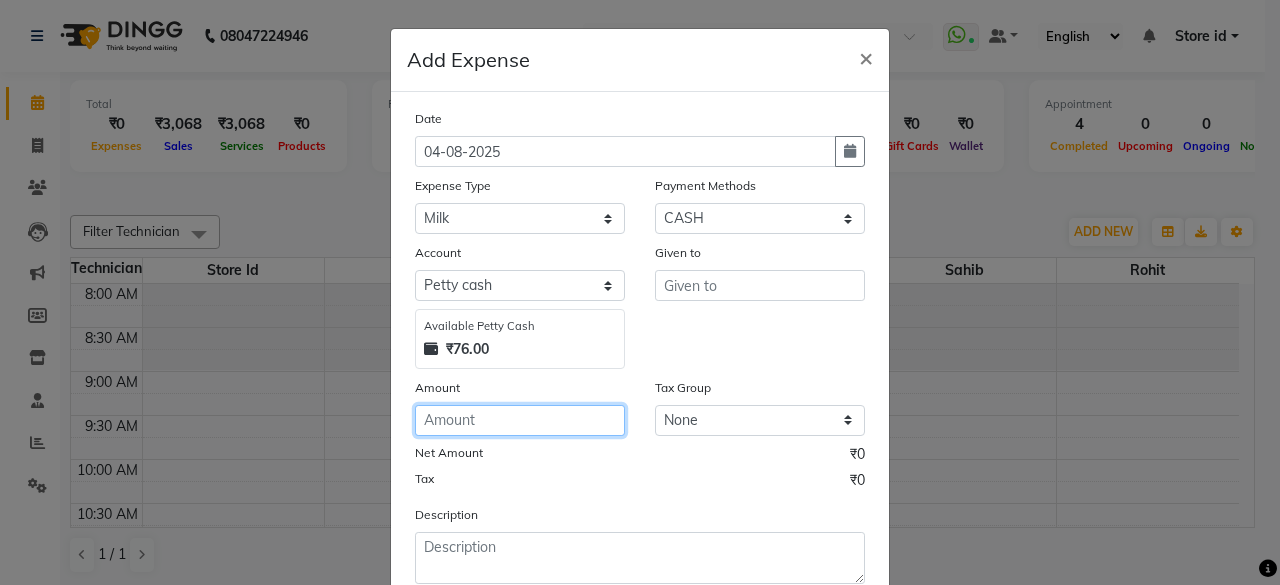 click 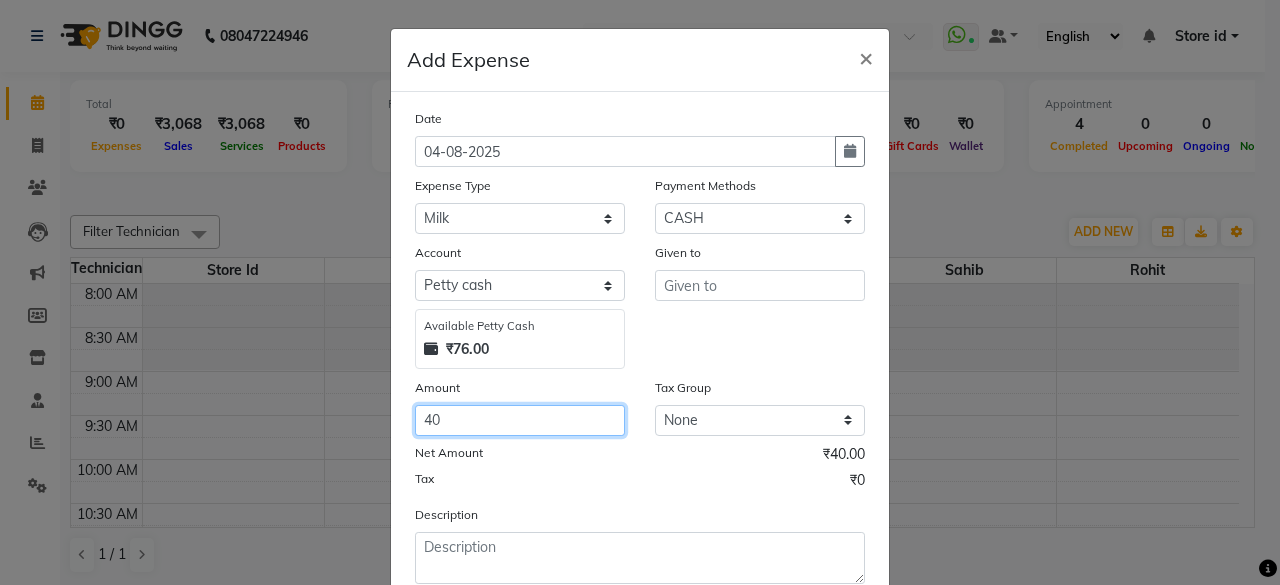 type on "40" 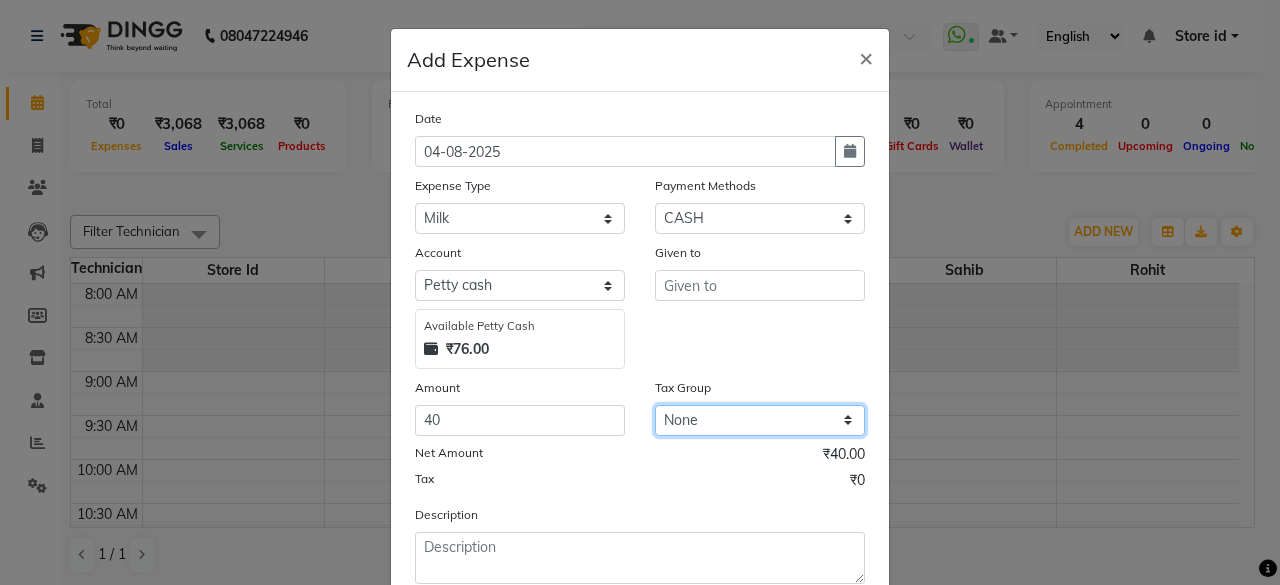 click on "None GST" 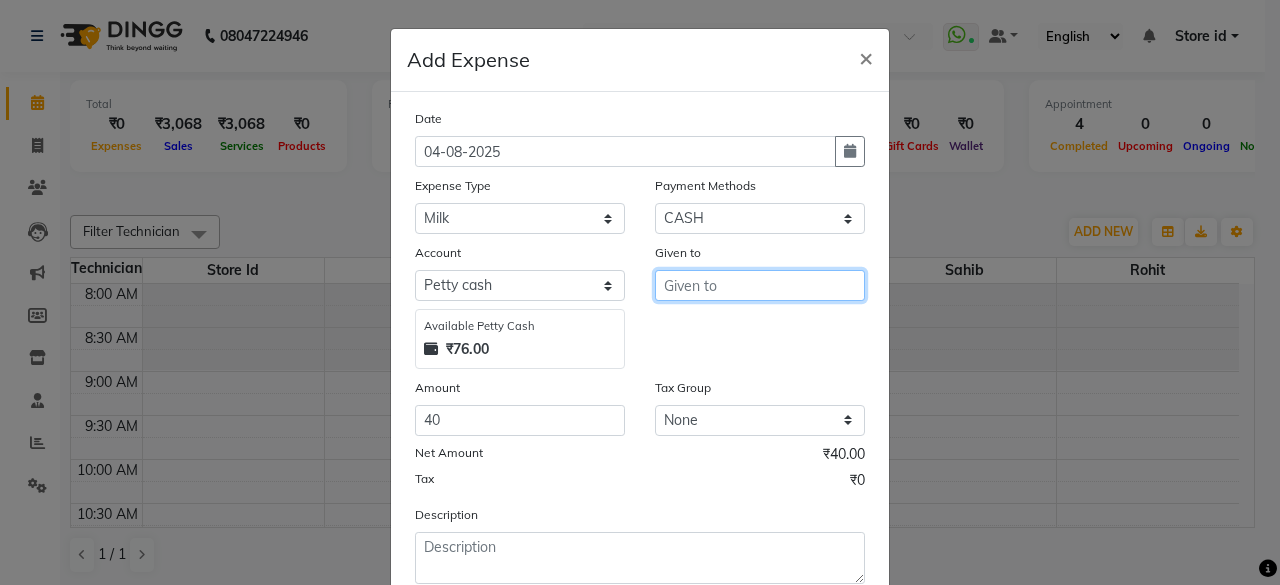 click at bounding box center (760, 285) 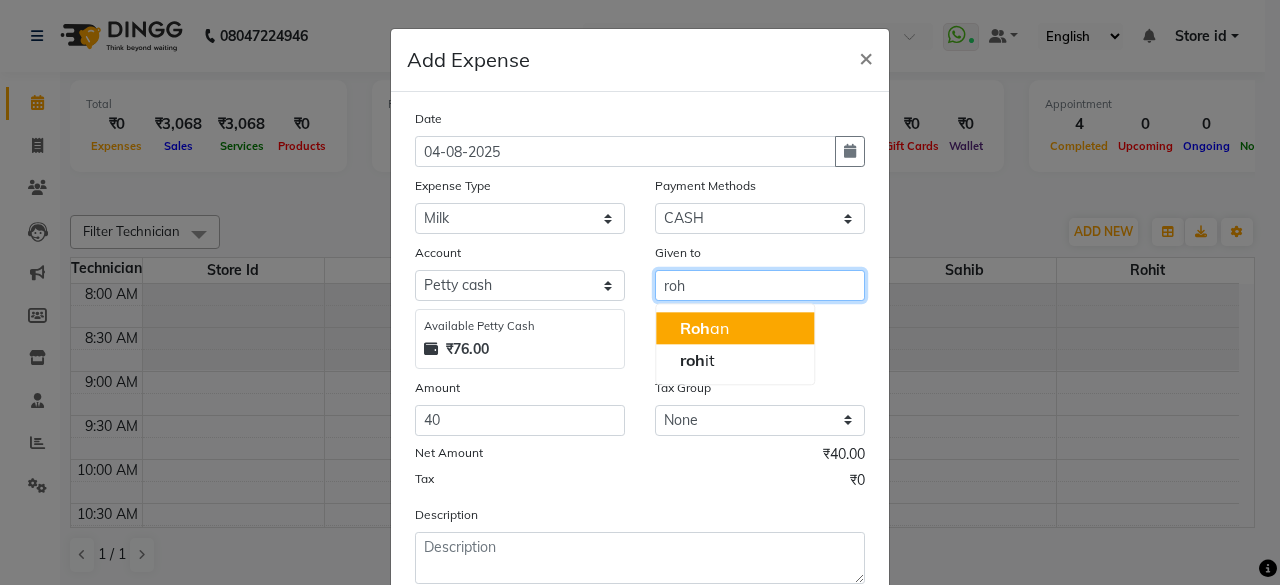 click on "Roh" 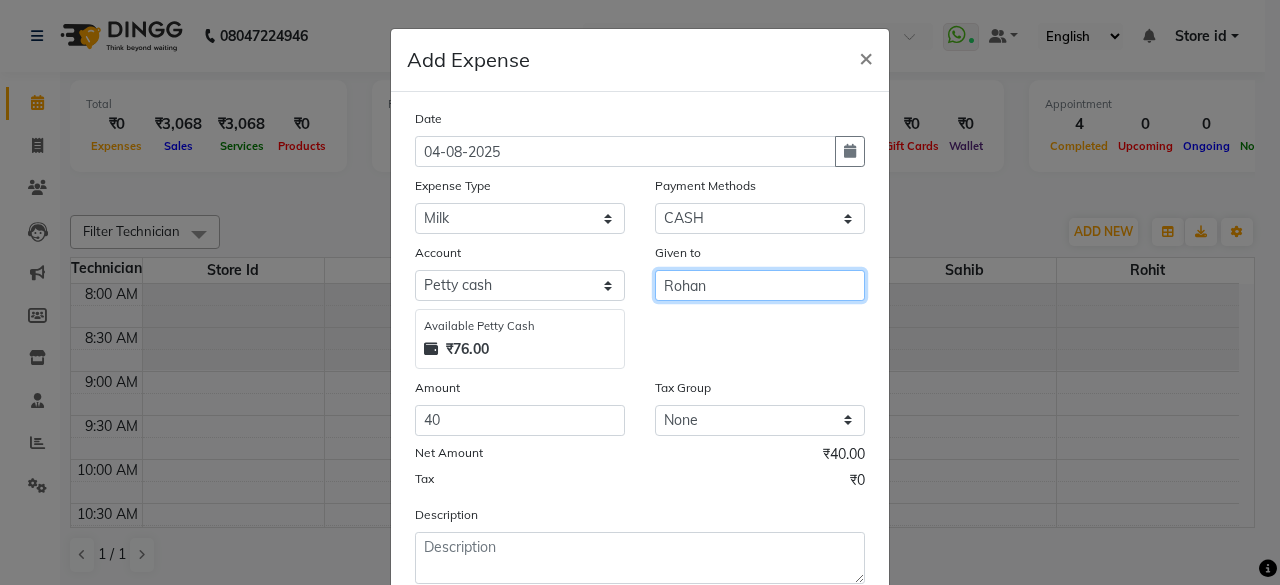 type on "Rohan" 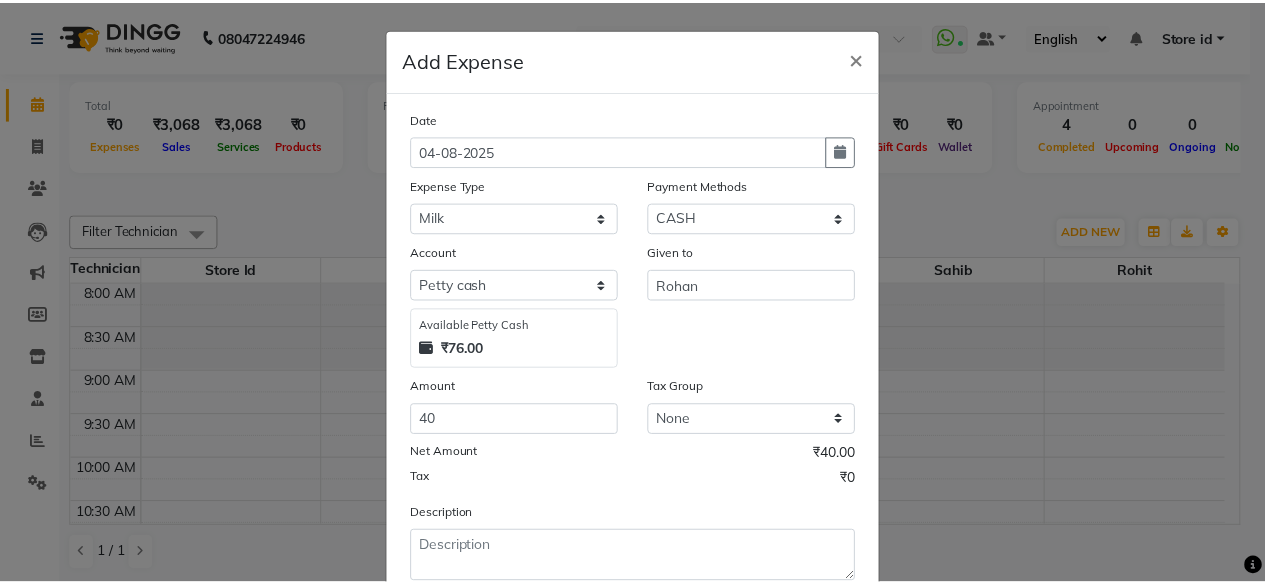scroll, scrollTop: 127, scrollLeft: 0, axis: vertical 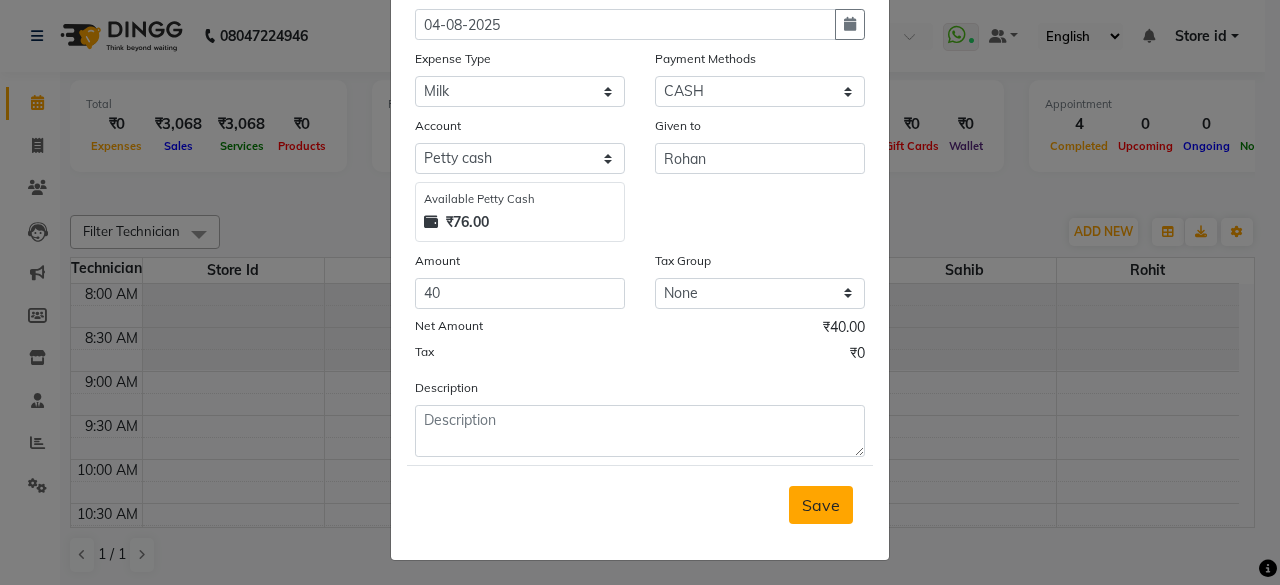 click on "Save" at bounding box center (821, 505) 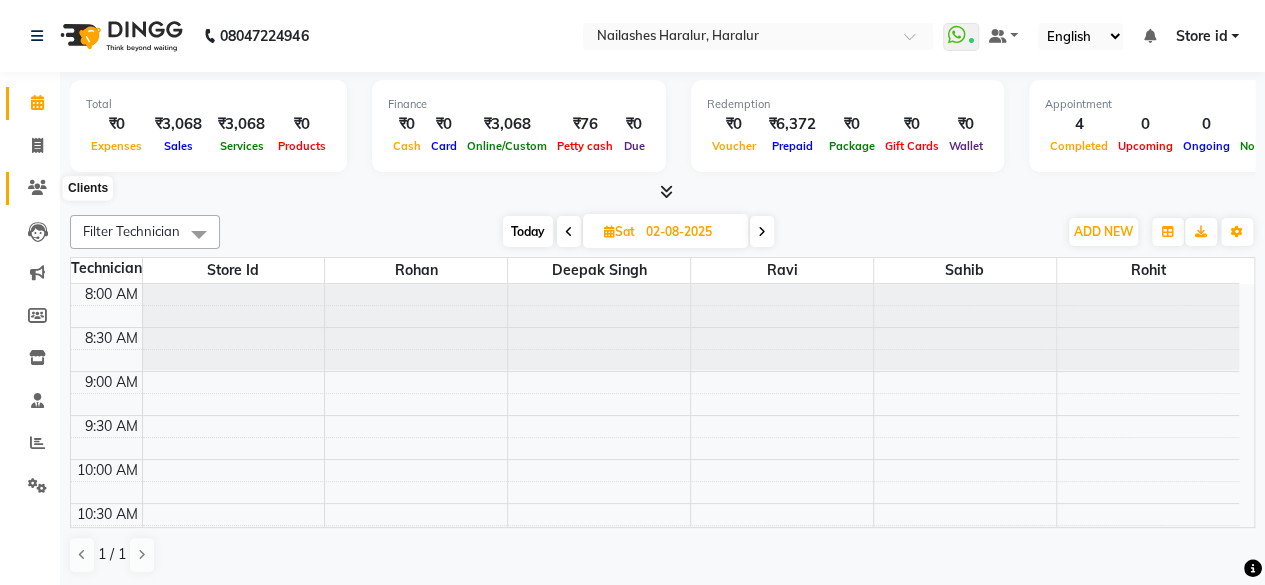 scroll, scrollTop: 0, scrollLeft: 0, axis: both 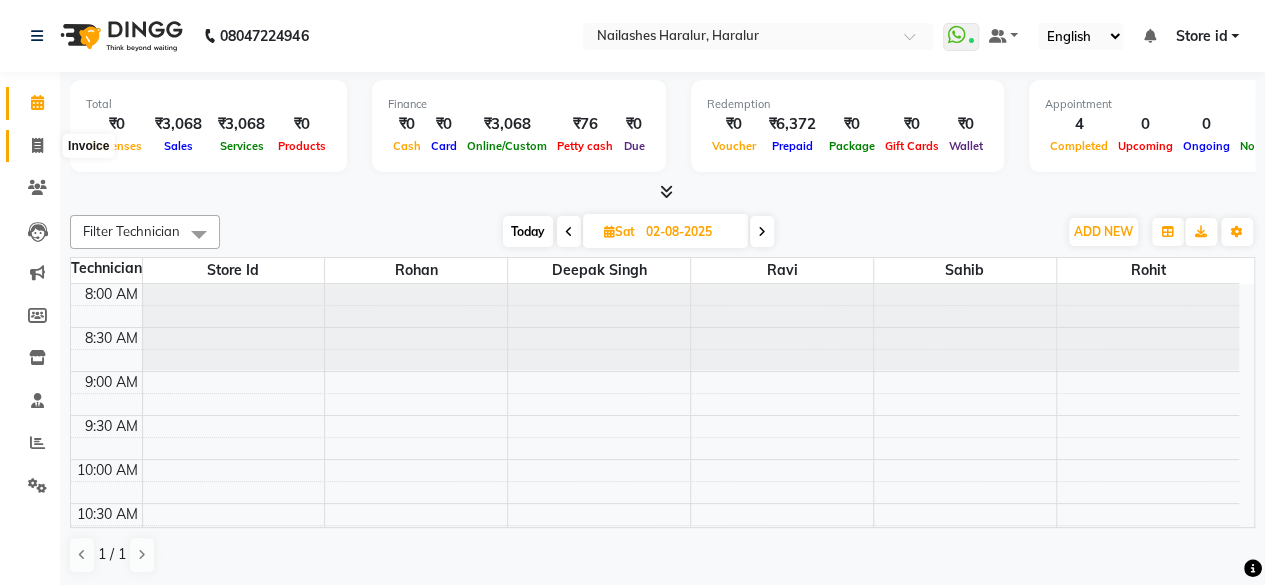 click 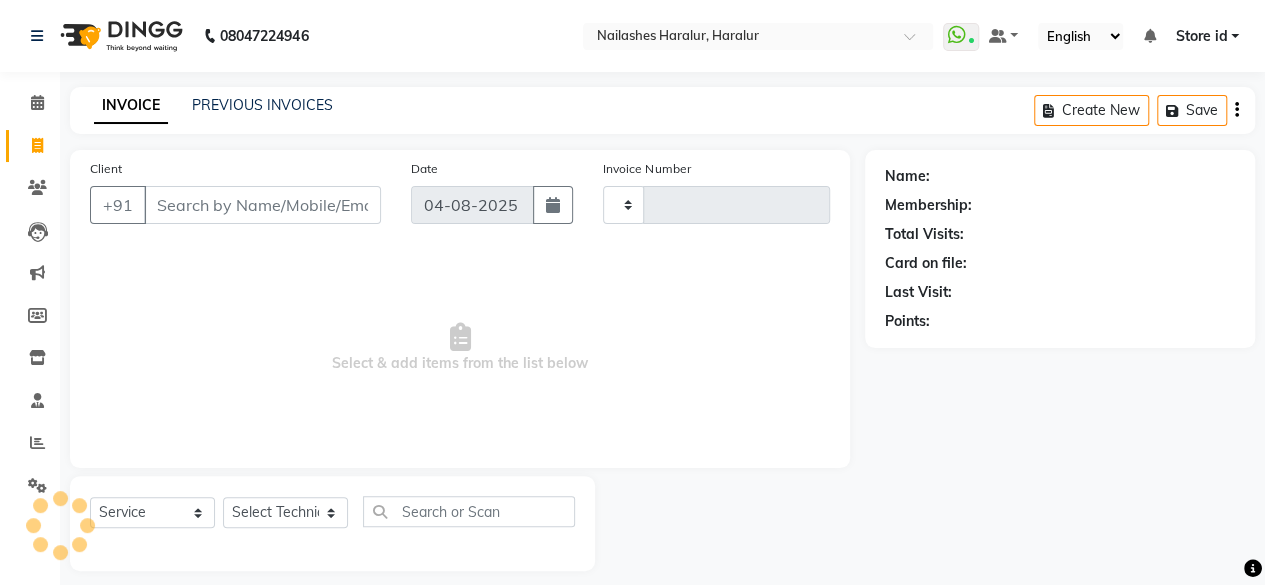 type on "0290" 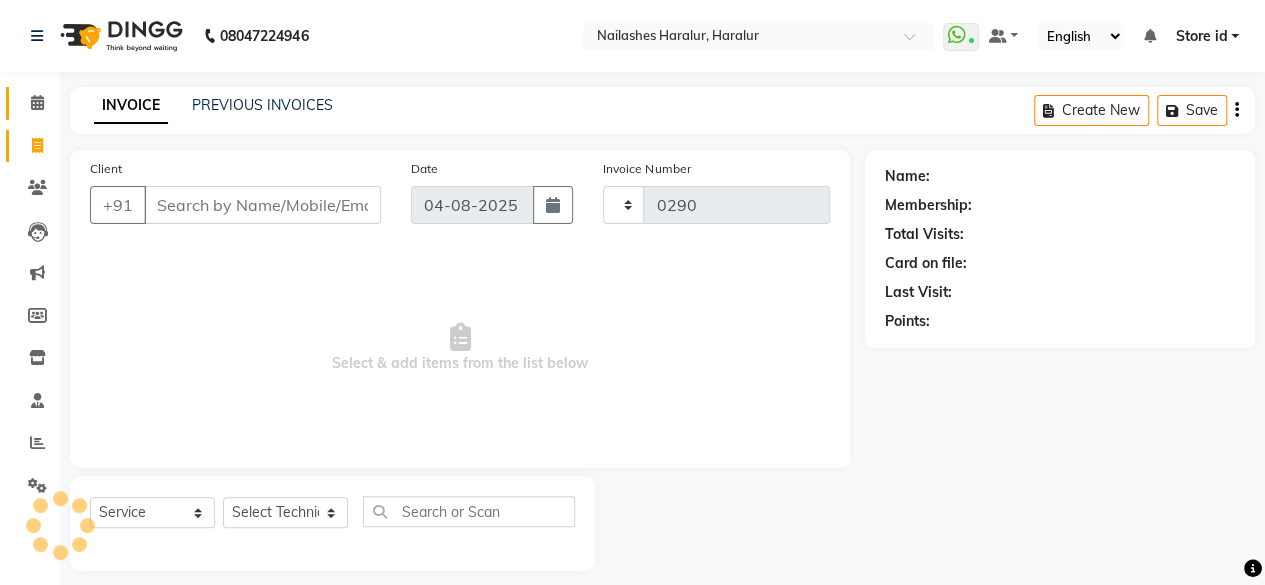 select on "8259" 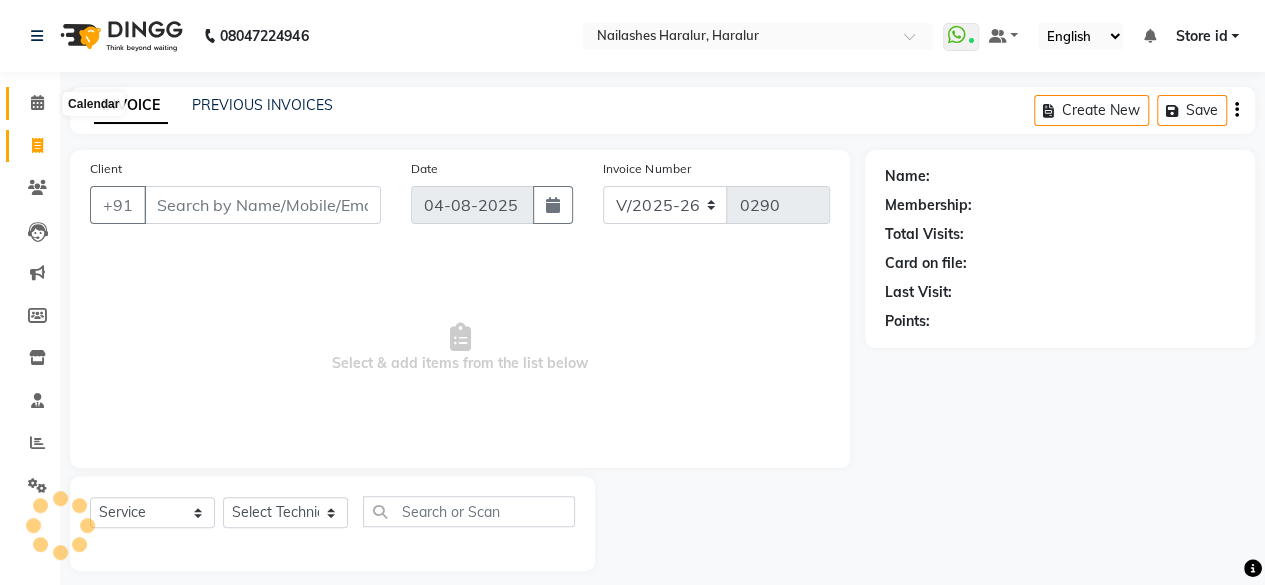 click 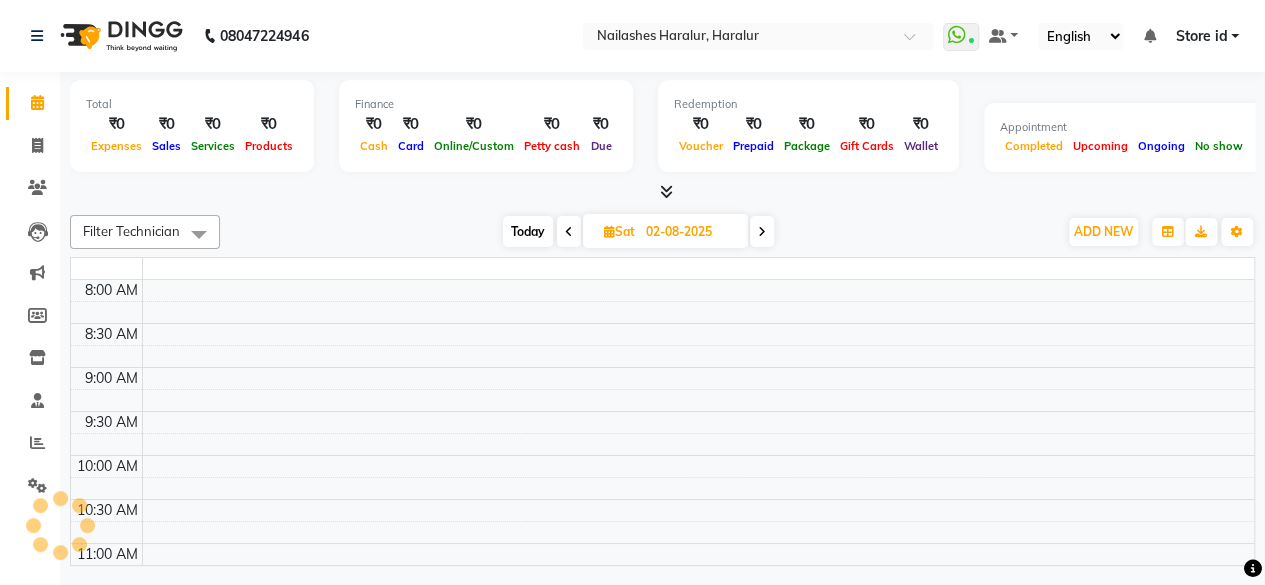 scroll, scrollTop: 0, scrollLeft: 0, axis: both 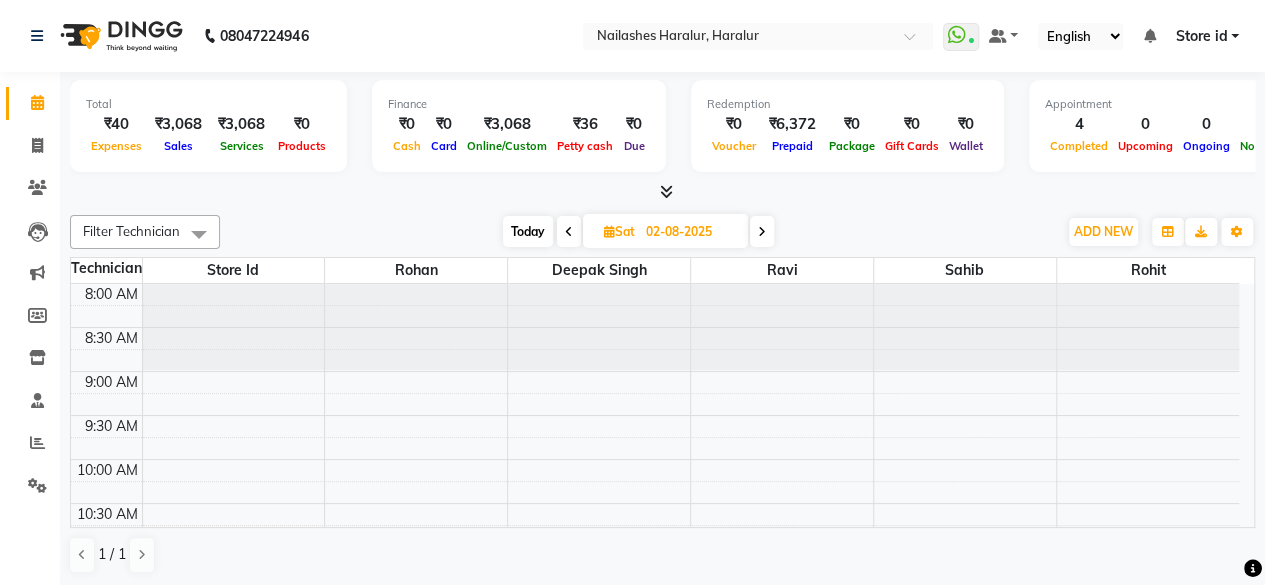 click at bounding box center [666, 191] 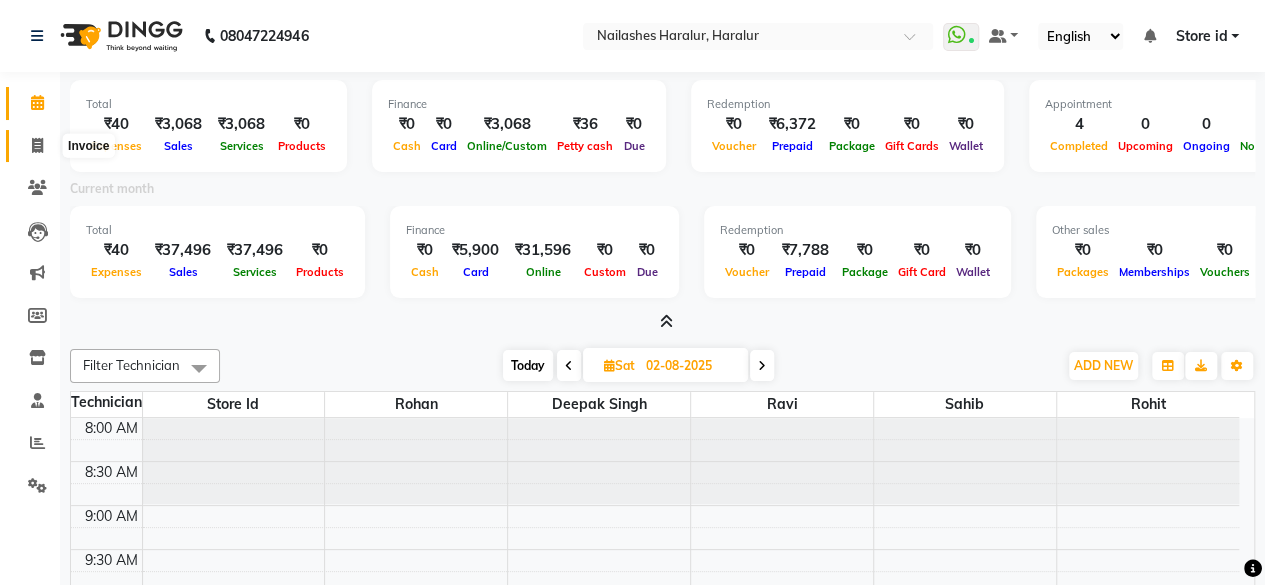 click 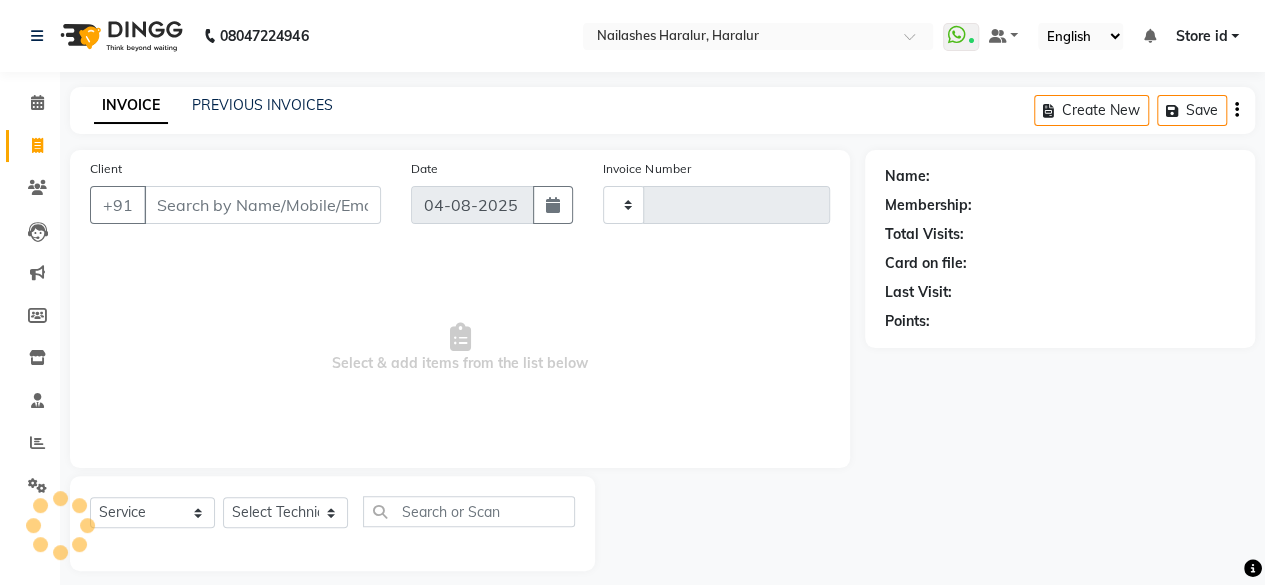 scroll, scrollTop: 5, scrollLeft: 0, axis: vertical 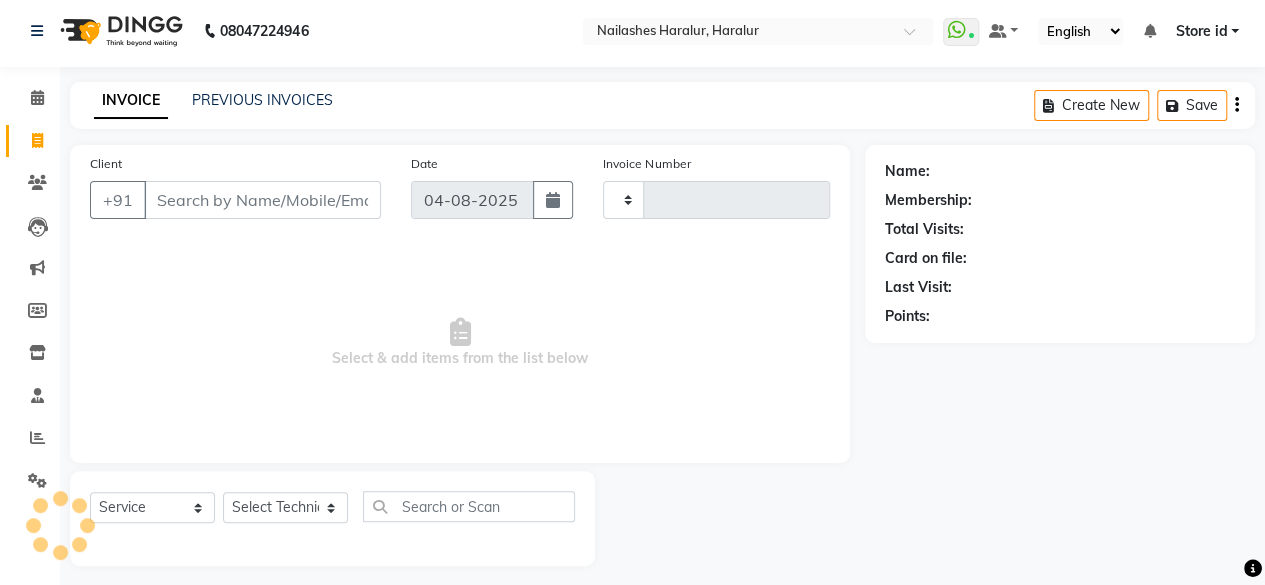 type on "0290" 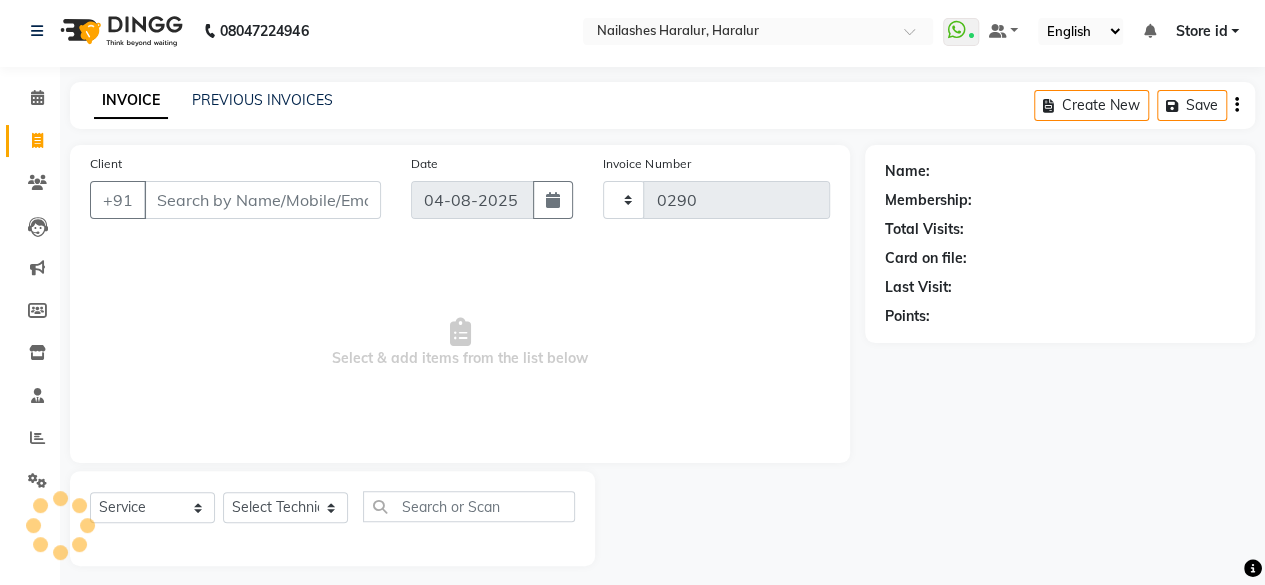 select on "8259" 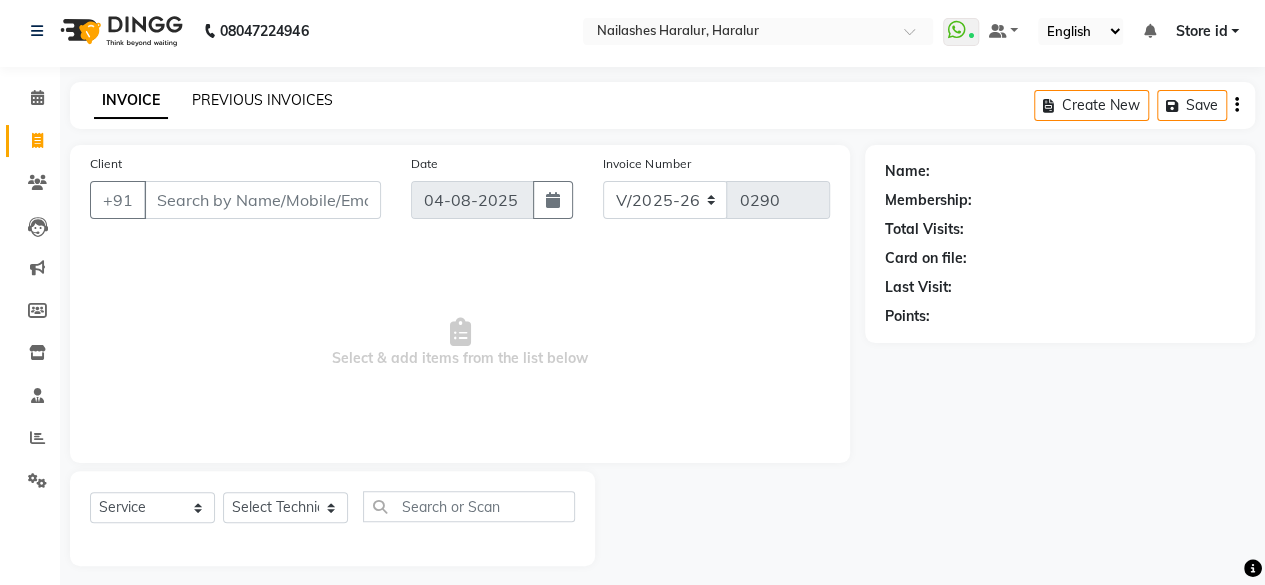 click on "PREVIOUS INVOICES" 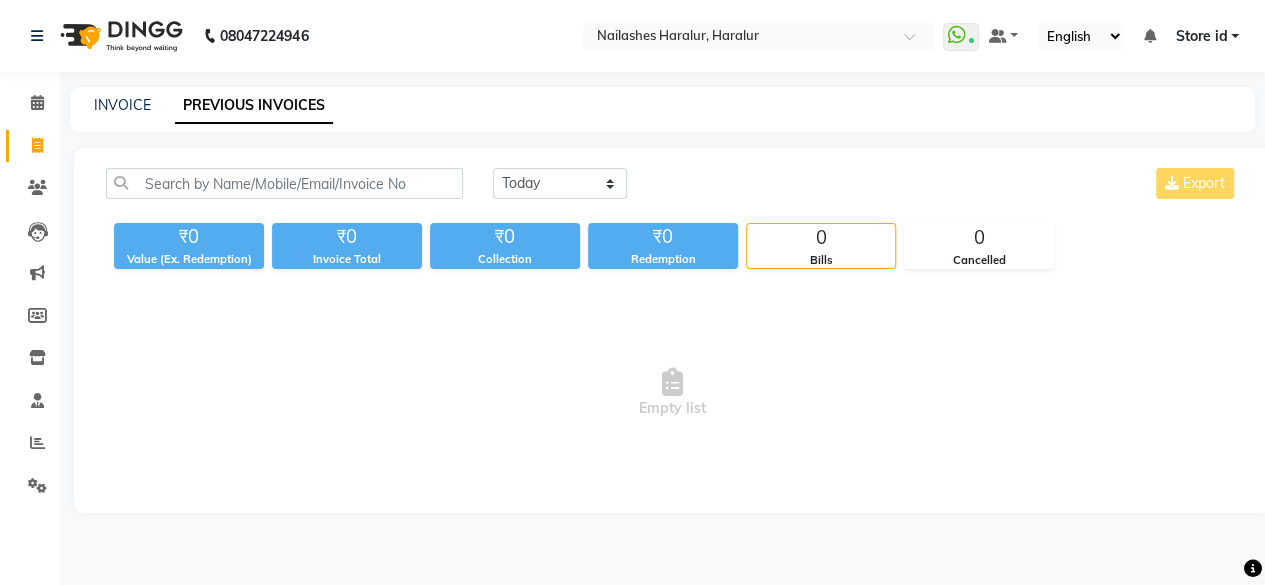 scroll, scrollTop: 0, scrollLeft: 0, axis: both 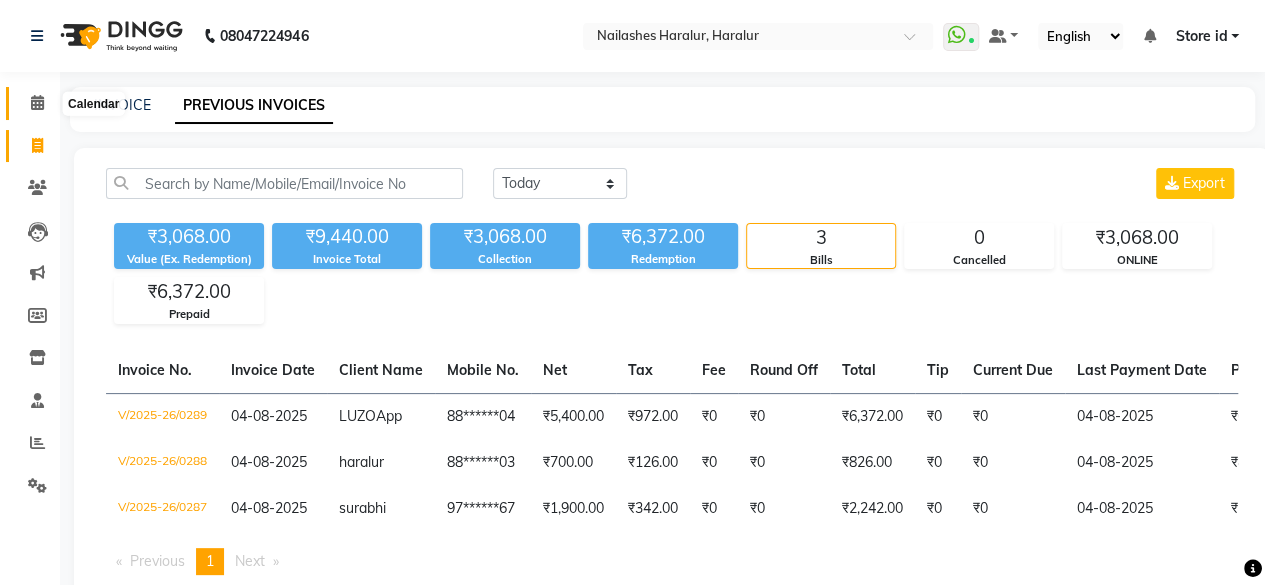 click 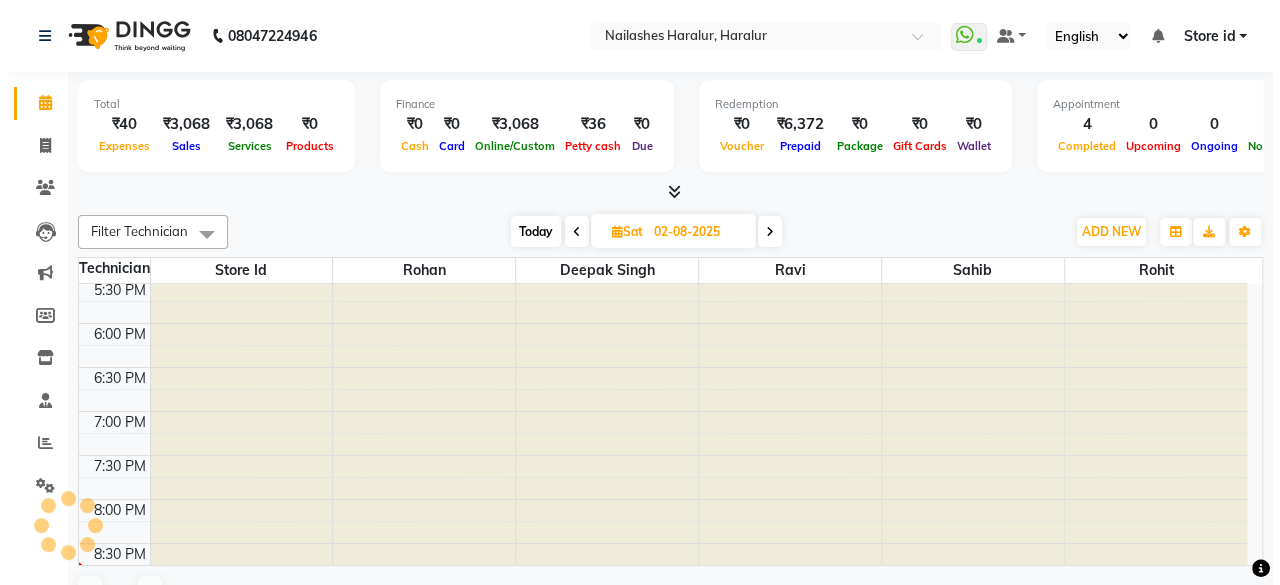 scroll, scrollTop: 0, scrollLeft: 0, axis: both 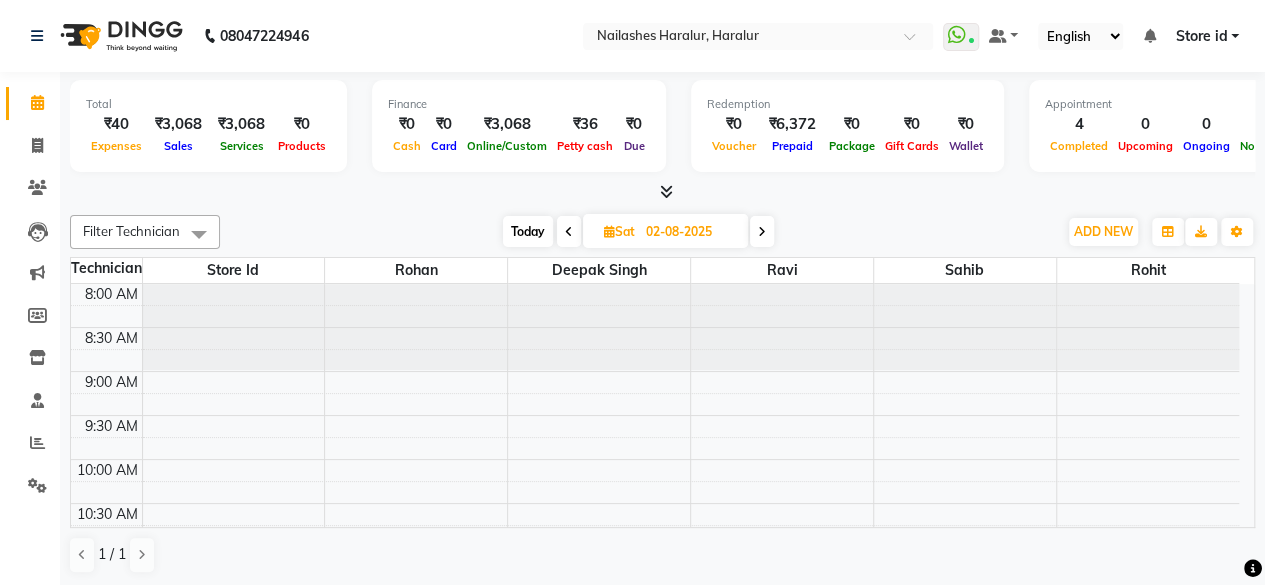 click on "Store id" at bounding box center [1201, 36] 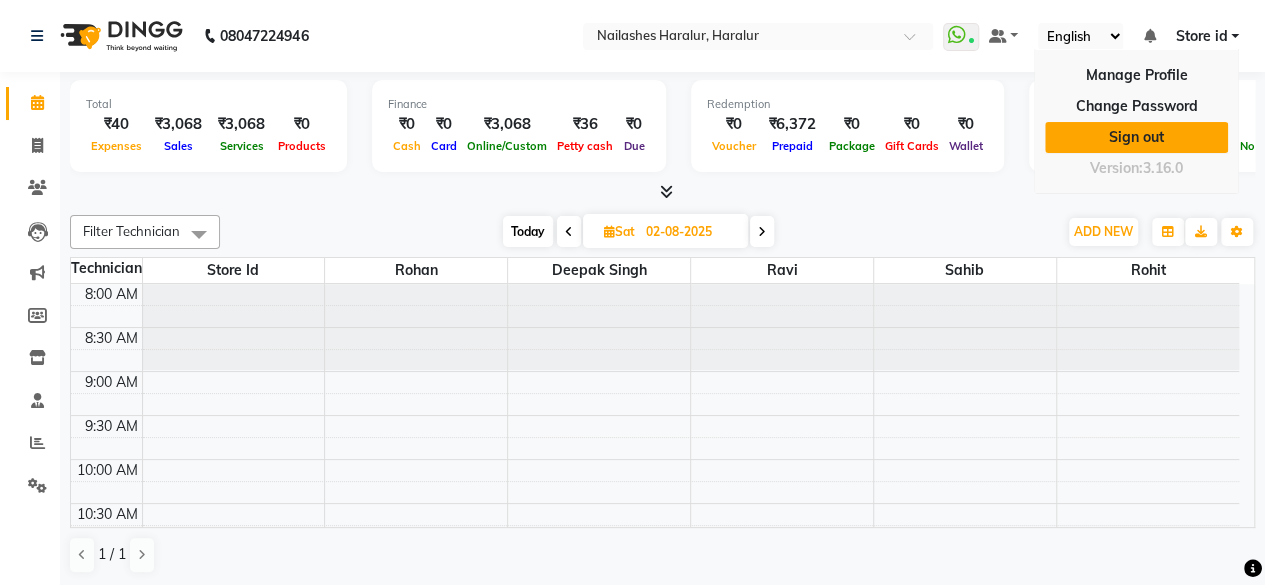click on "Sign out" at bounding box center (1136, 137) 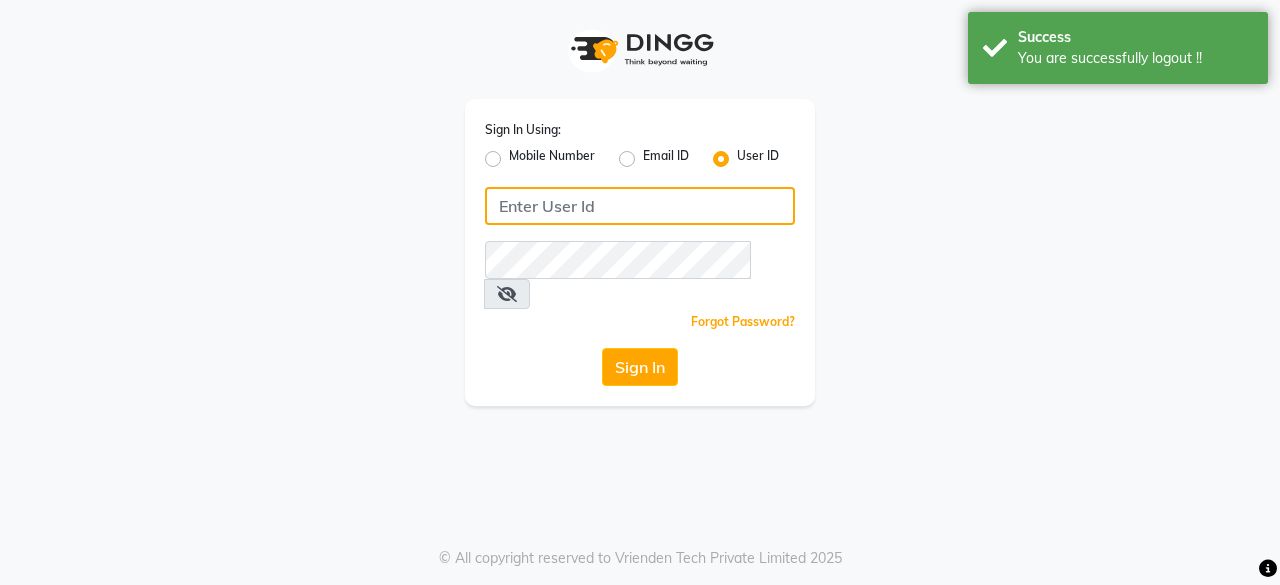 type on "8861319303" 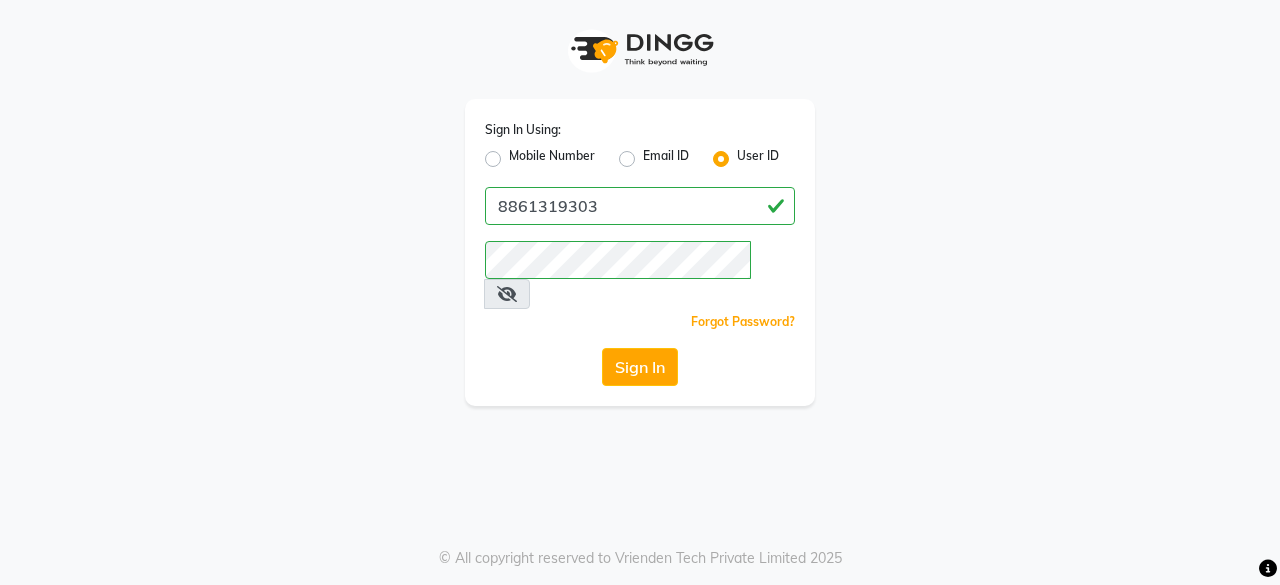 drag, startPoint x: 1098, startPoint y: 385, endPoint x: 301, endPoint y: 623, distance: 831.77704 